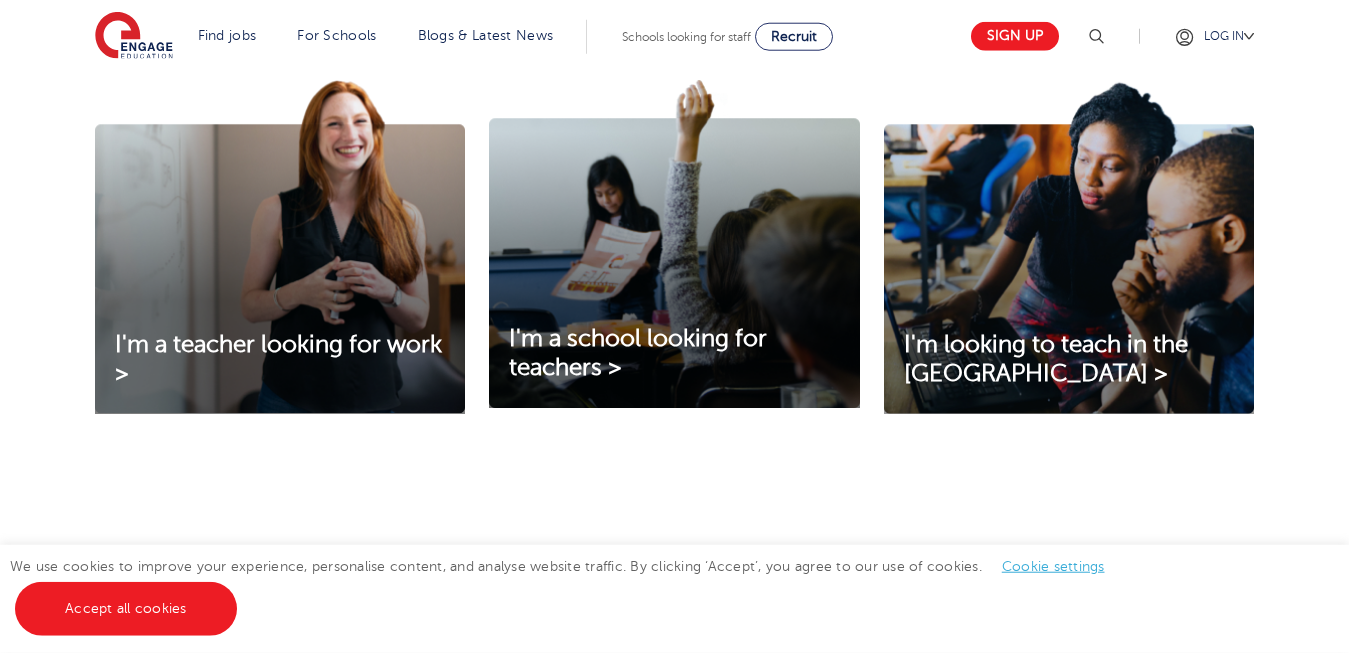 drag, startPoint x: 0, startPoint y: 0, endPoint x: 1356, endPoint y: 646, distance: 1502.016 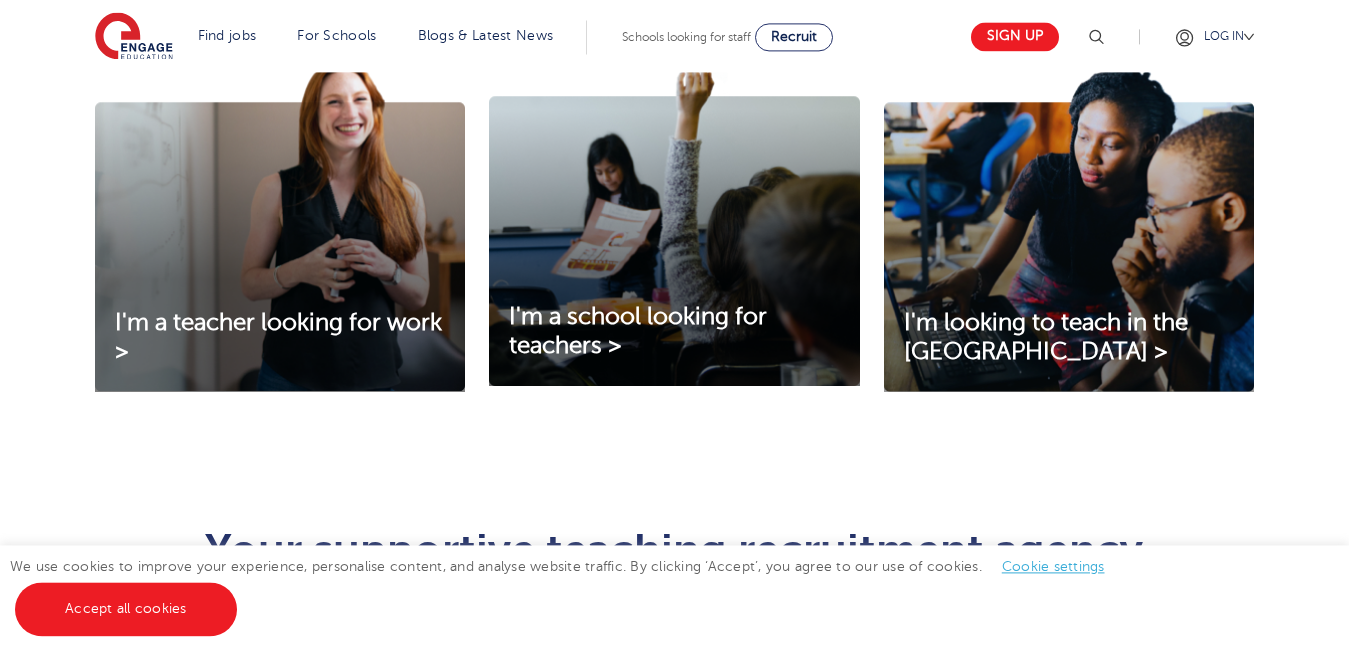 scroll, scrollTop: 748, scrollLeft: 0, axis: vertical 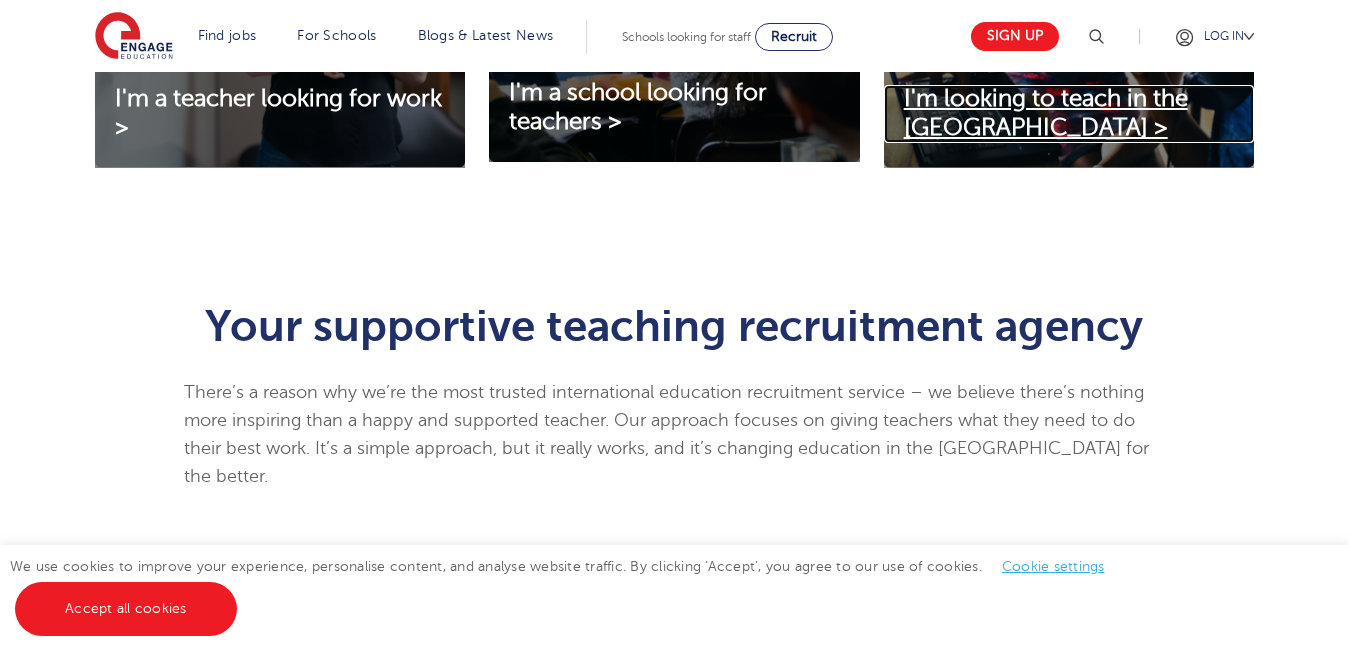 click on "I'm looking to teach in the UK  >" at bounding box center (1046, 113) 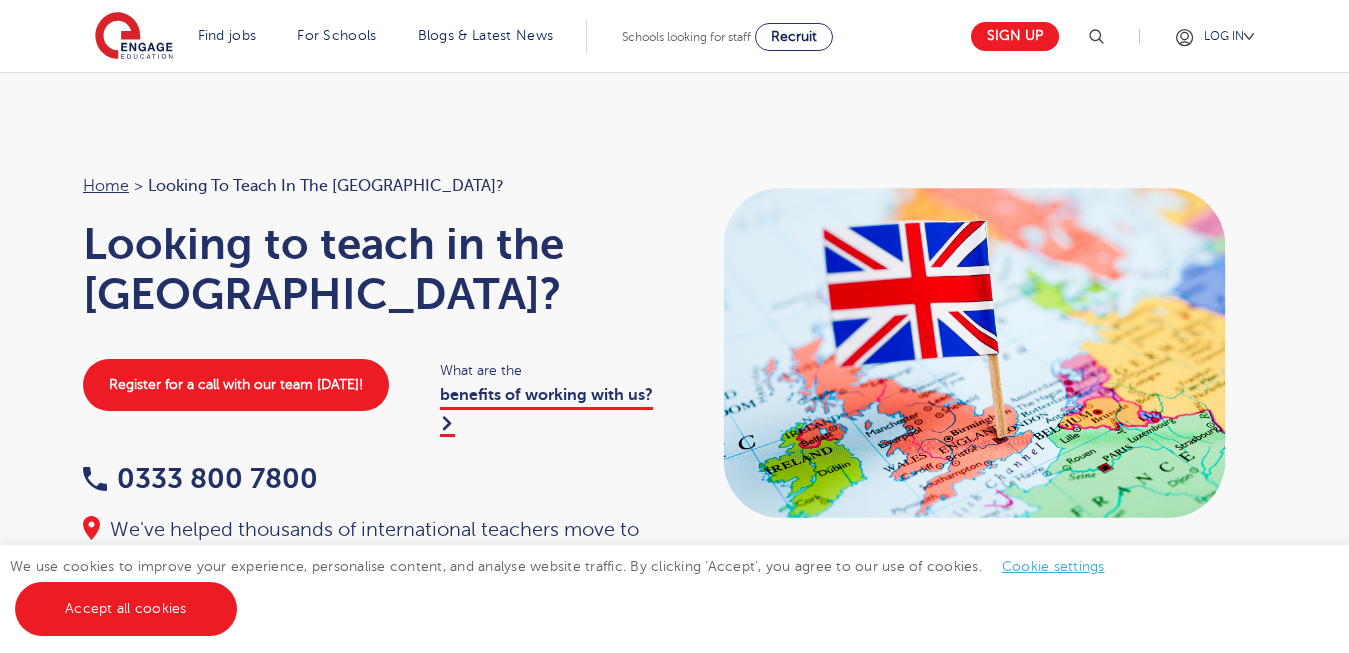 scroll, scrollTop: 0, scrollLeft: 0, axis: both 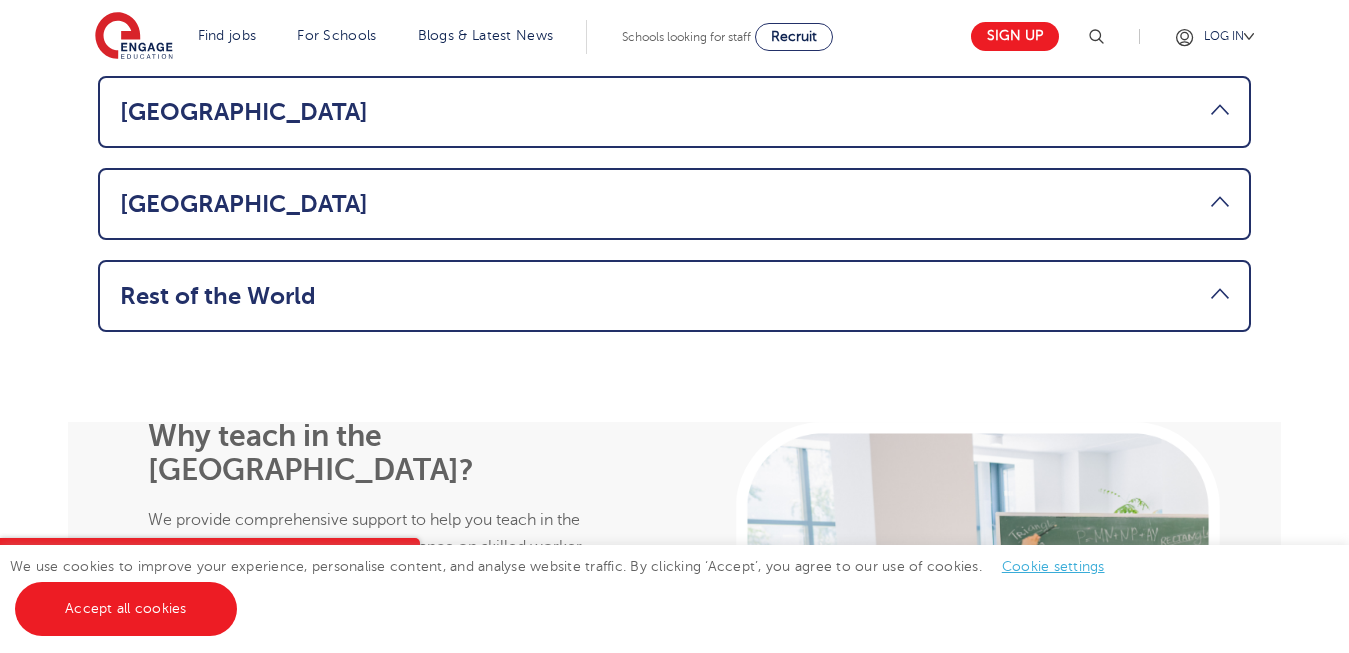 click on "Rest of the World" at bounding box center (674, 296) 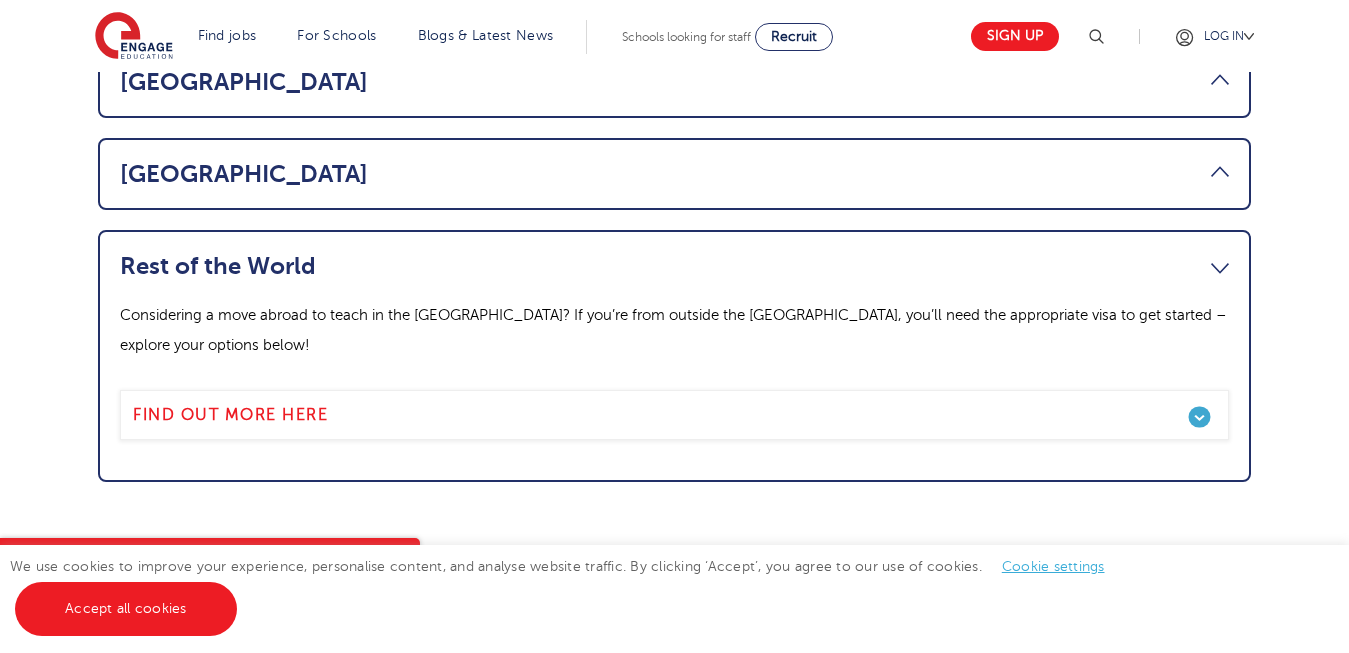 scroll, scrollTop: 1543, scrollLeft: 0, axis: vertical 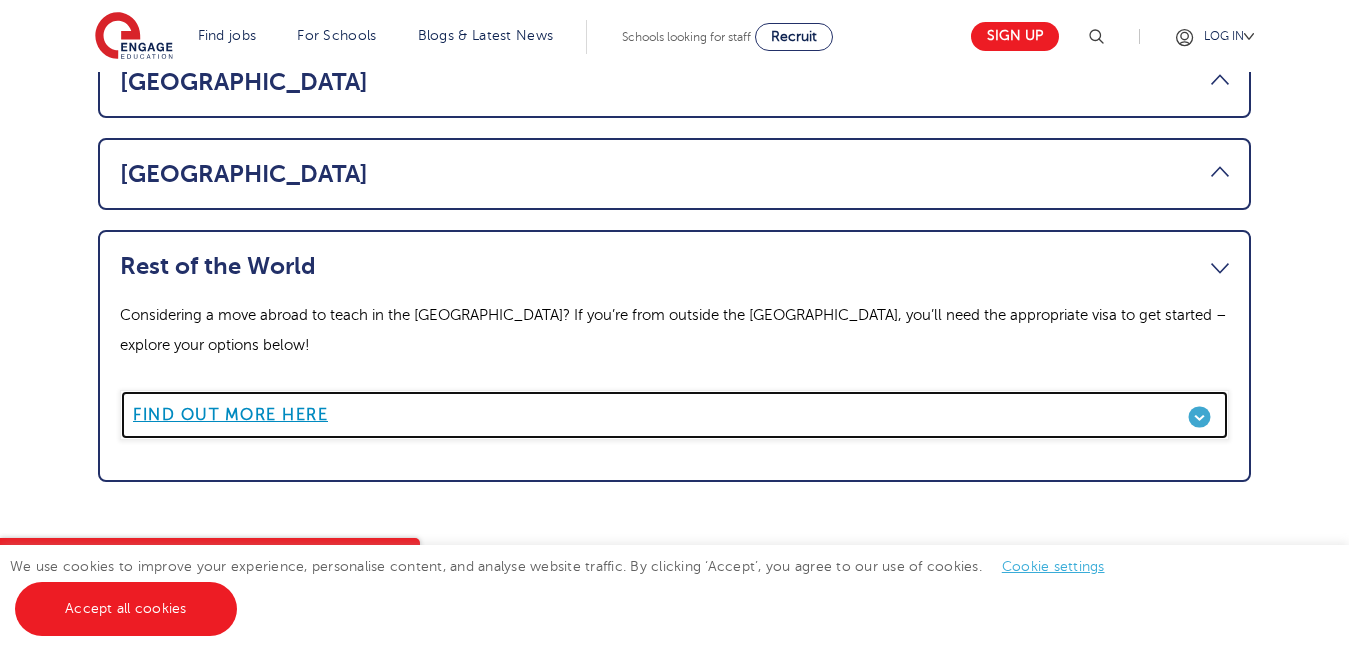 click on "Find out more here" at bounding box center [230, 415] 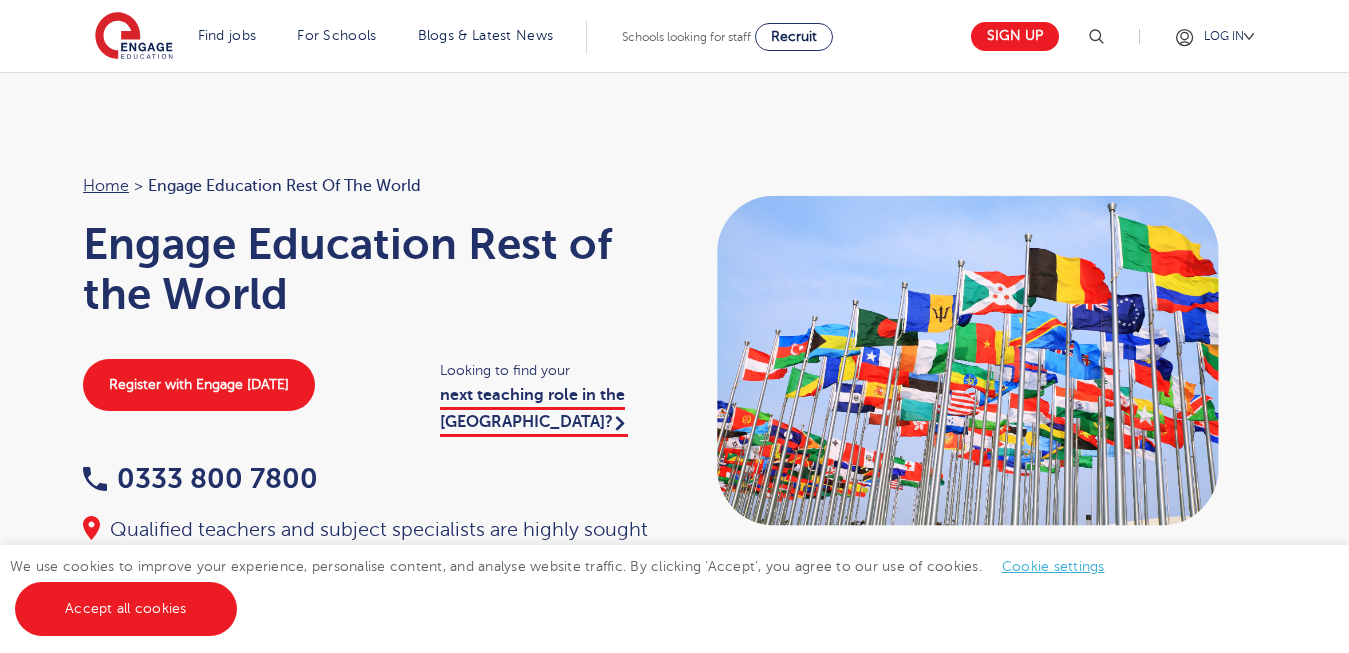 scroll, scrollTop: 0, scrollLeft: 0, axis: both 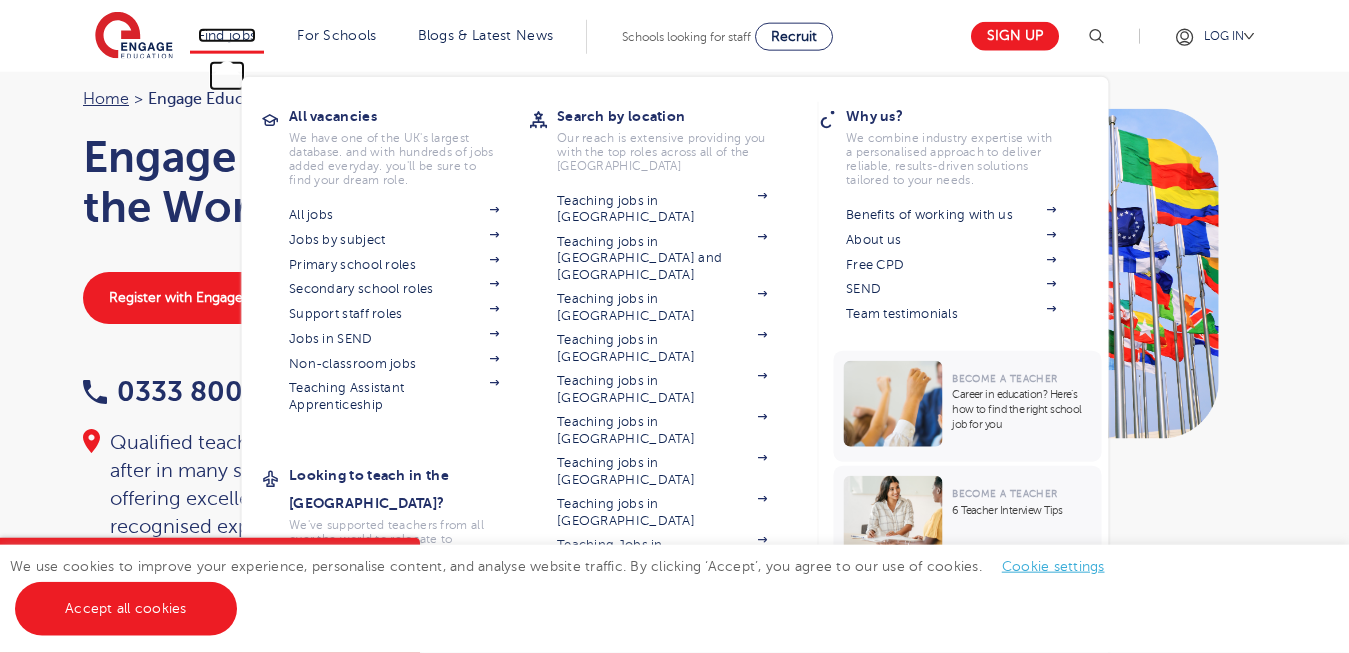 click on "Find jobs" at bounding box center [227, 35] 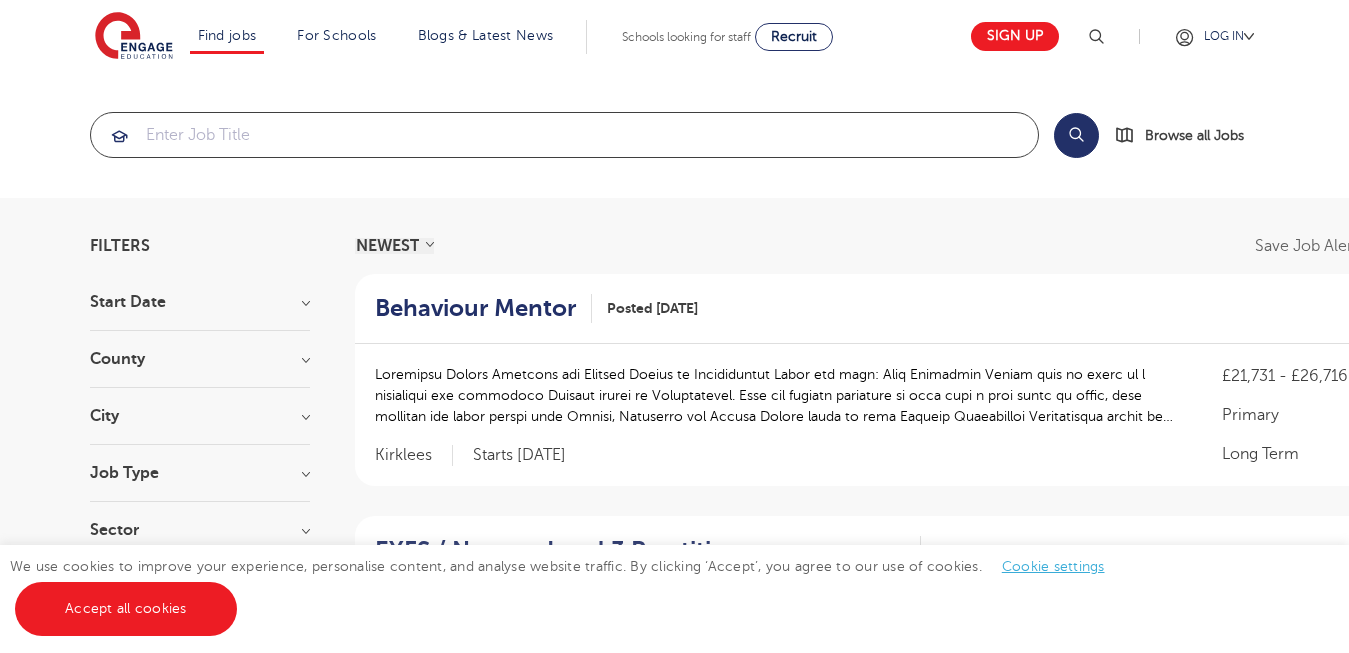 click at bounding box center (564, 135) 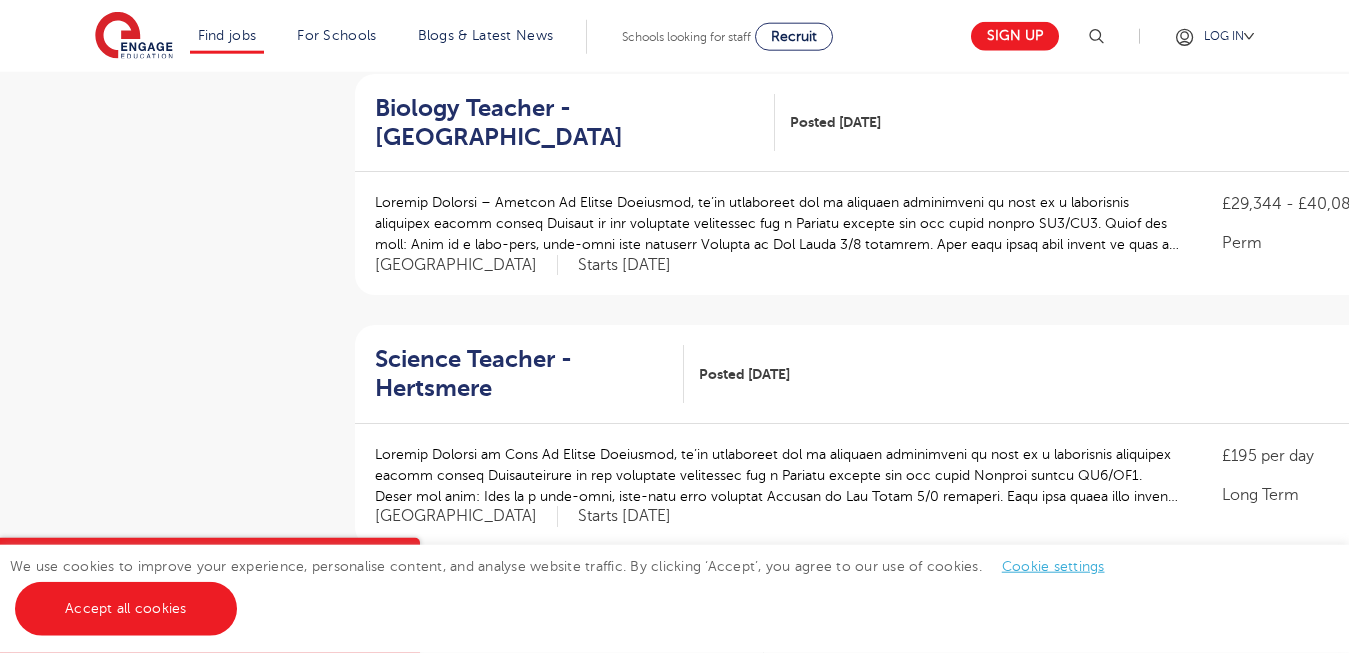 scroll, scrollTop: 2190, scrollLeft: 0, axis: vertical 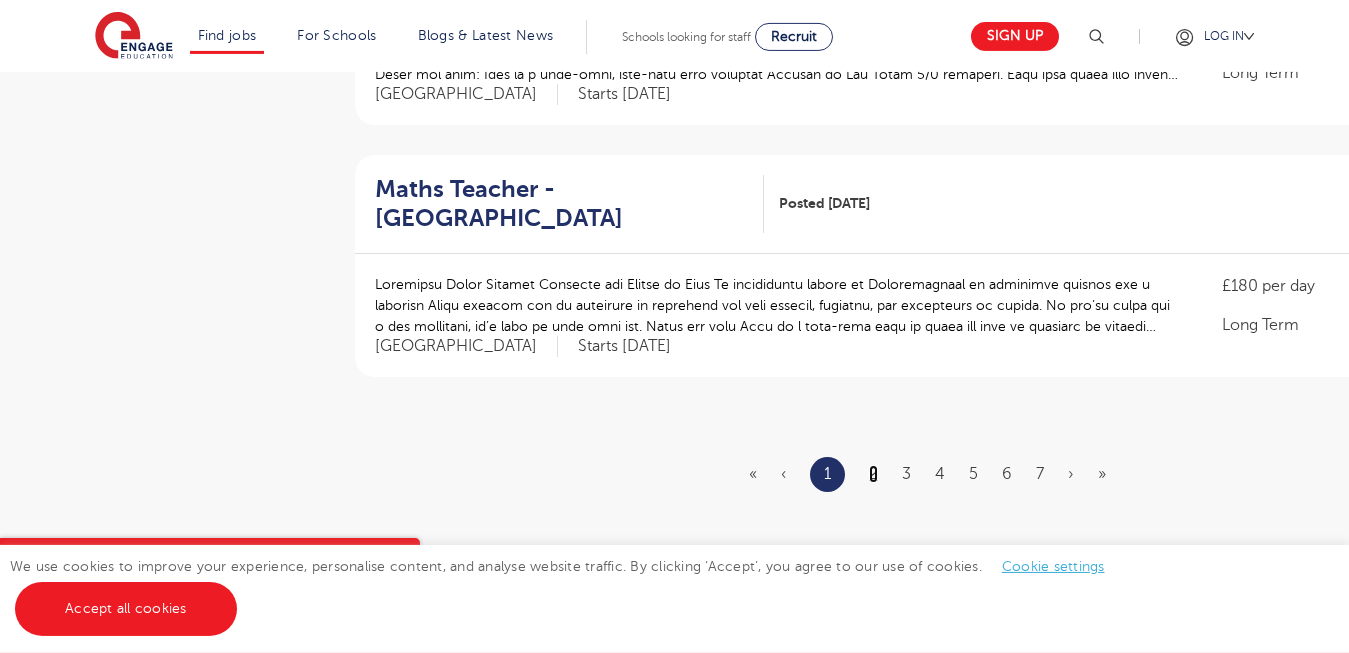 click on "2" at bounding box center [873, 474] 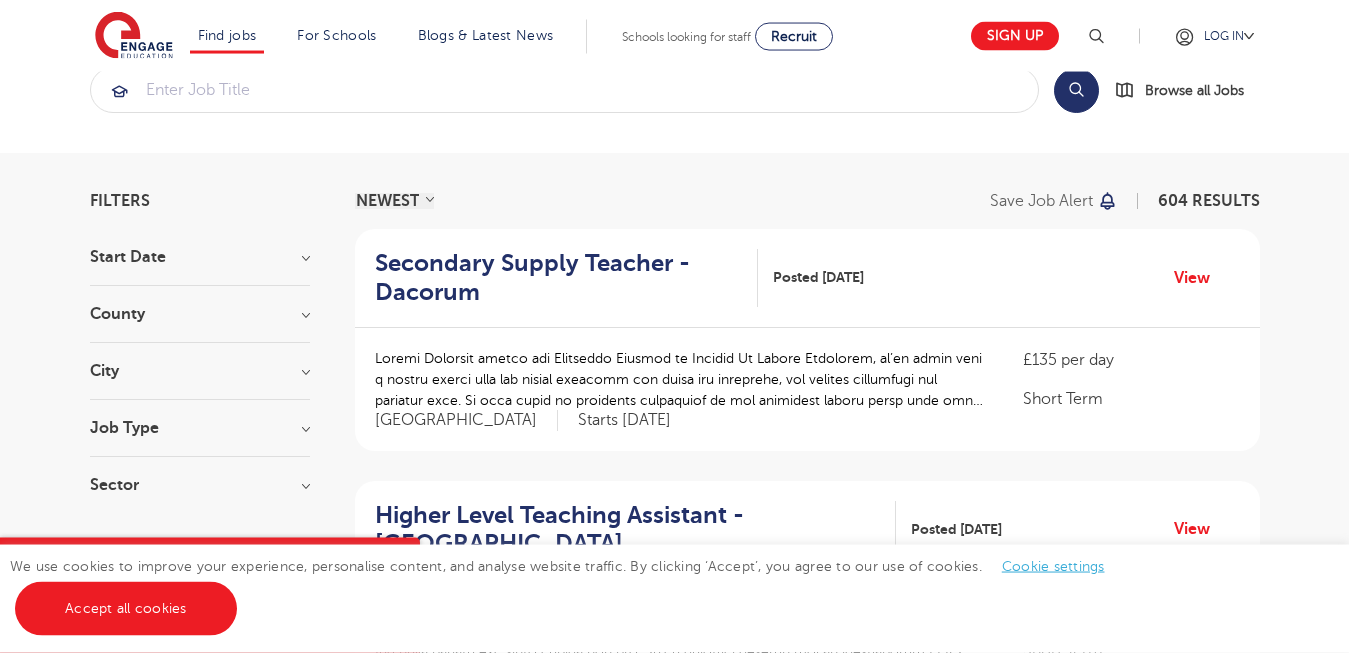 scroll, scrollTop: 0, scrollLeft: 0, axis: both 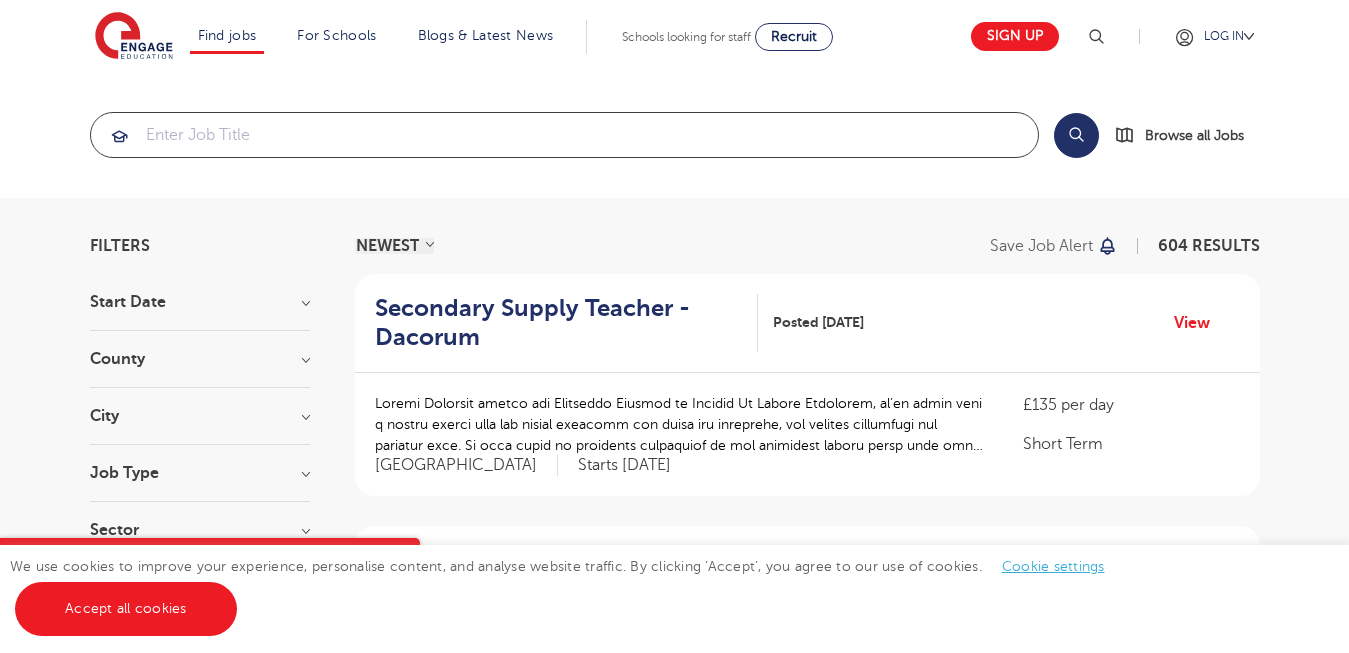 click at bounding box center (564, 135) 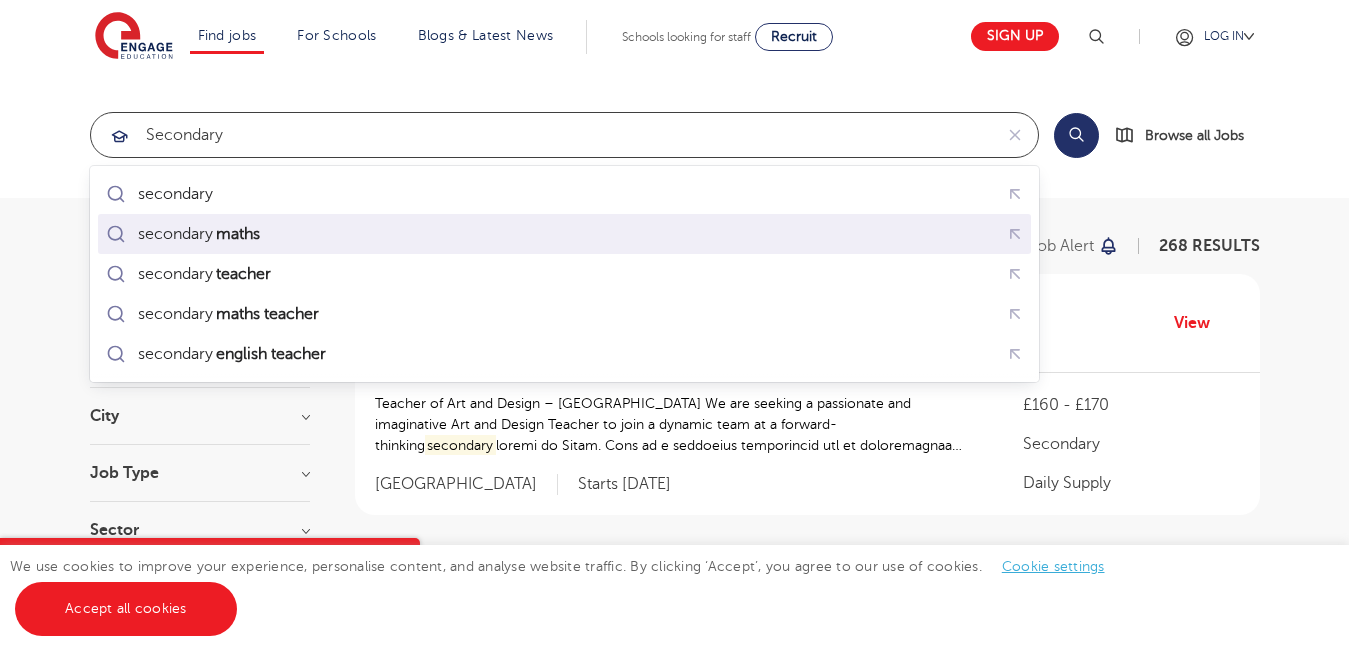 click on "secondary  maths" at bounding box center [564, 234] 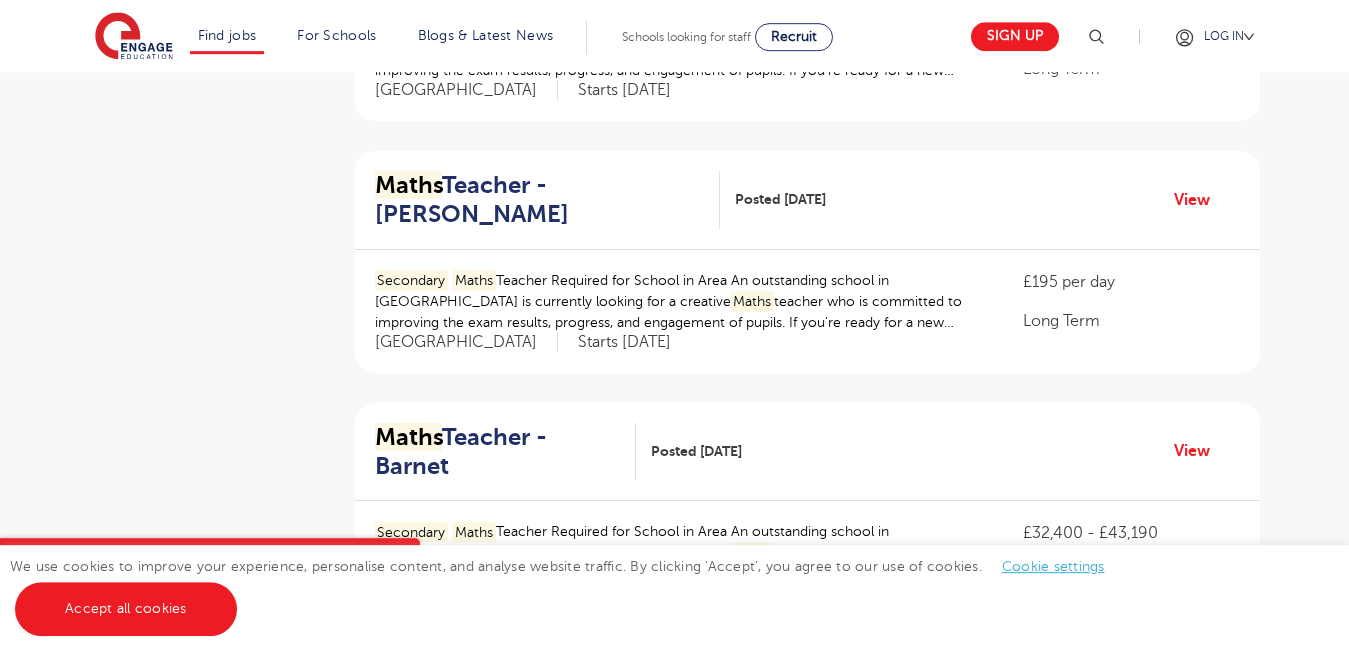 scroll, scrollTop: 1887, scrollLeft: 0, axis: vertical 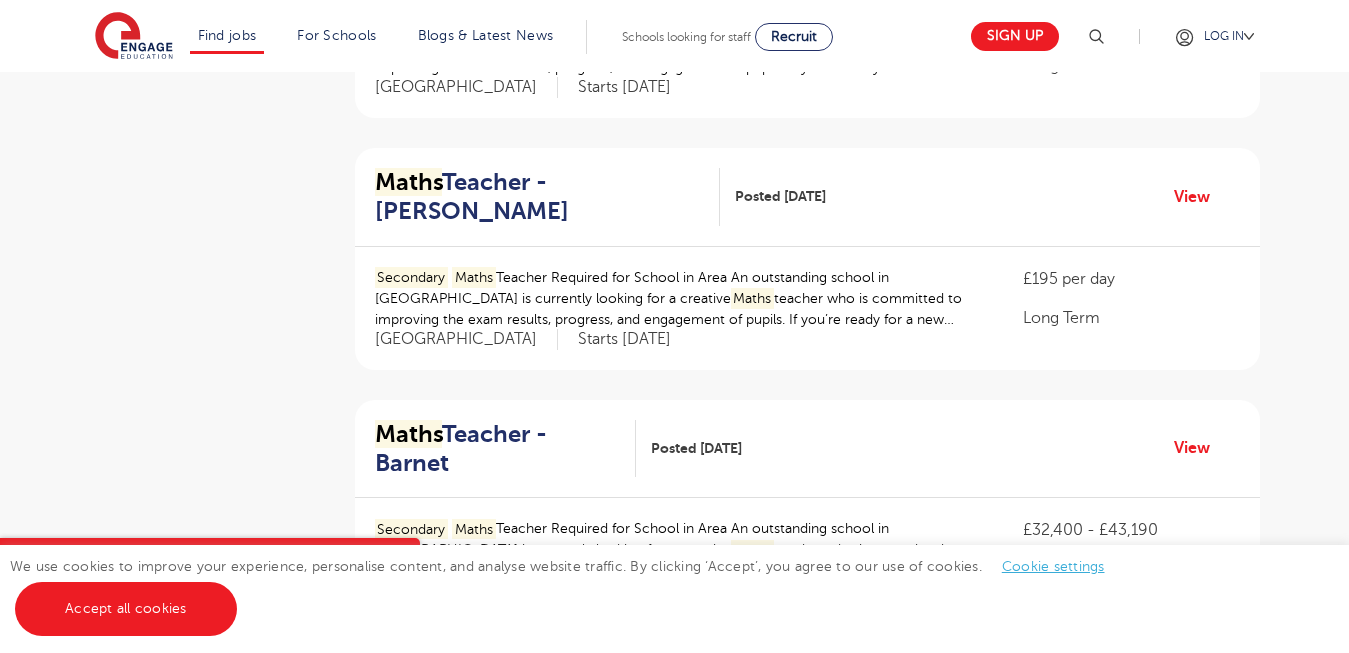type on "secondary maths" 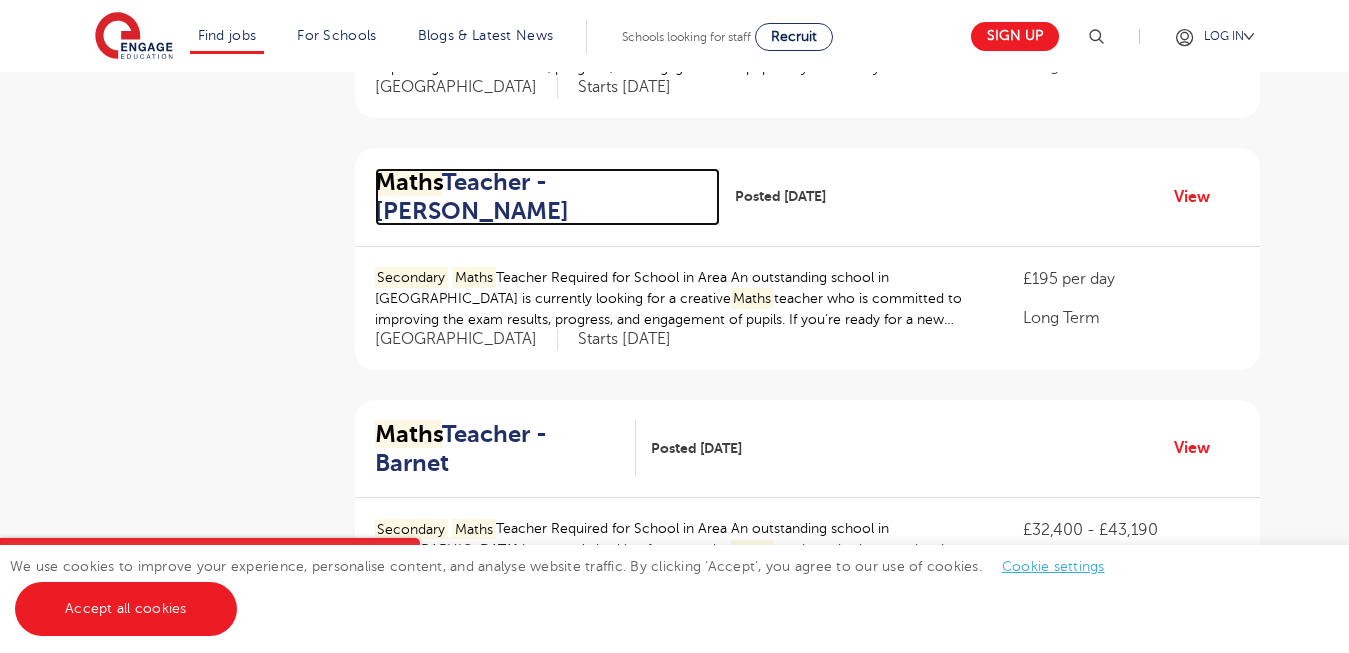 click on "Maths  Teacher - Hackney" at bounding box center [540, 197] 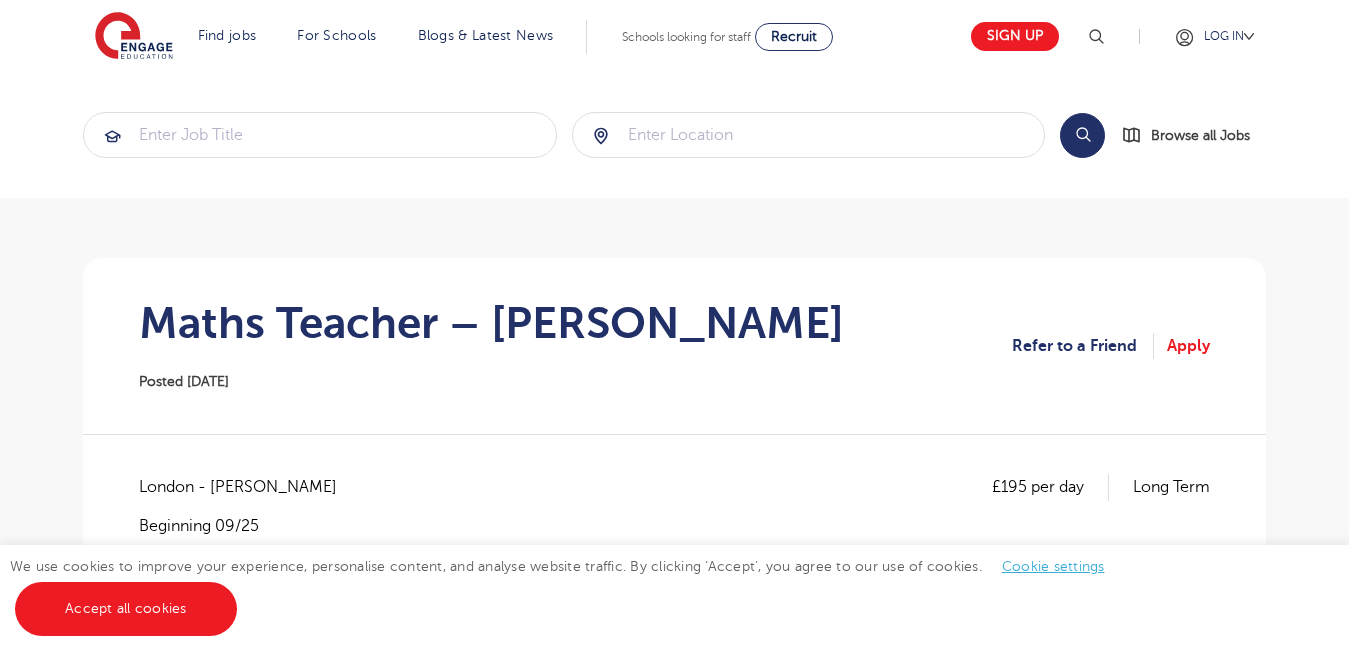 scroll, scrollTop: 986, scrollLeft: 0, axis: vertical 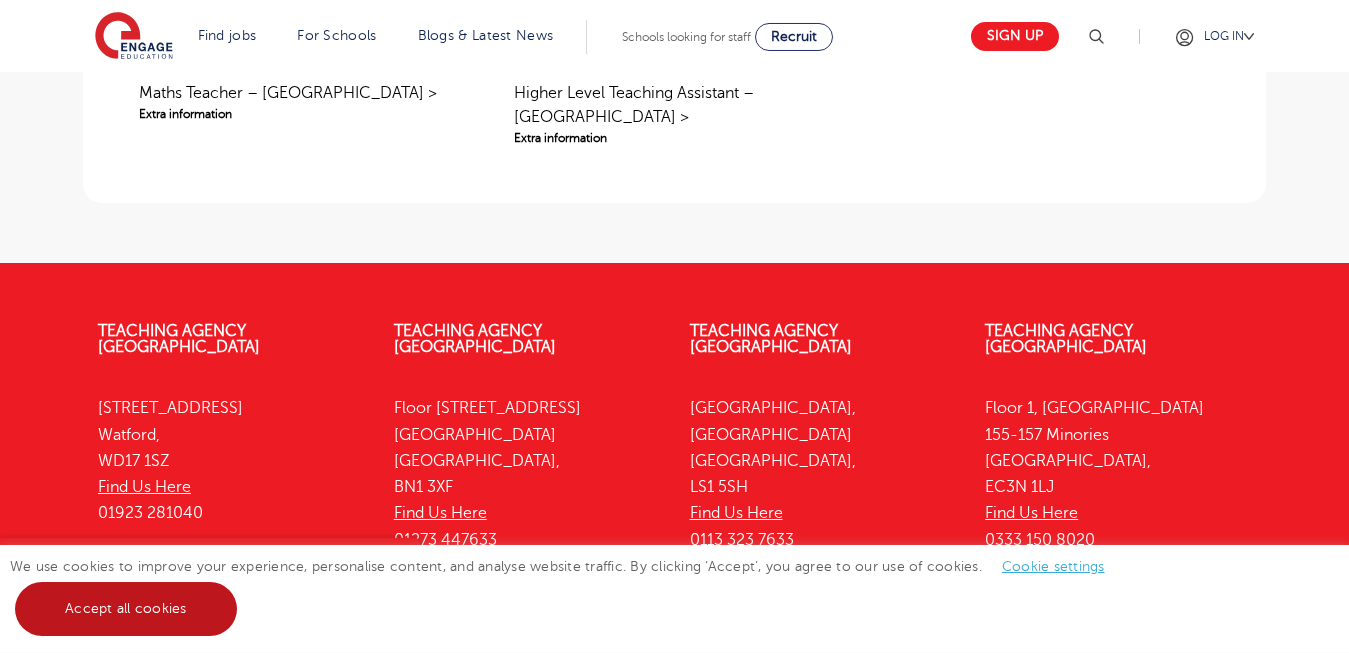 click on "Accept all cookies" at bounding box center [126, 609] 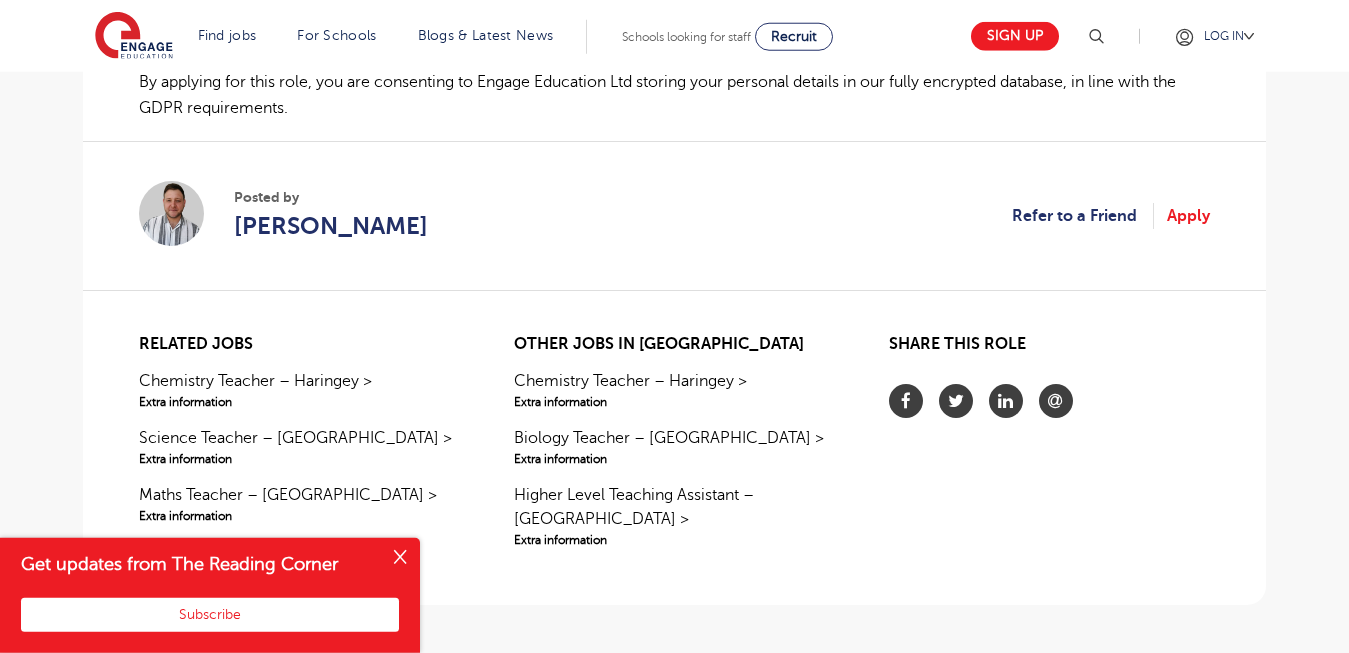 scroll, scrollTop: 1586, scrollLeft: 0, axis: vertical 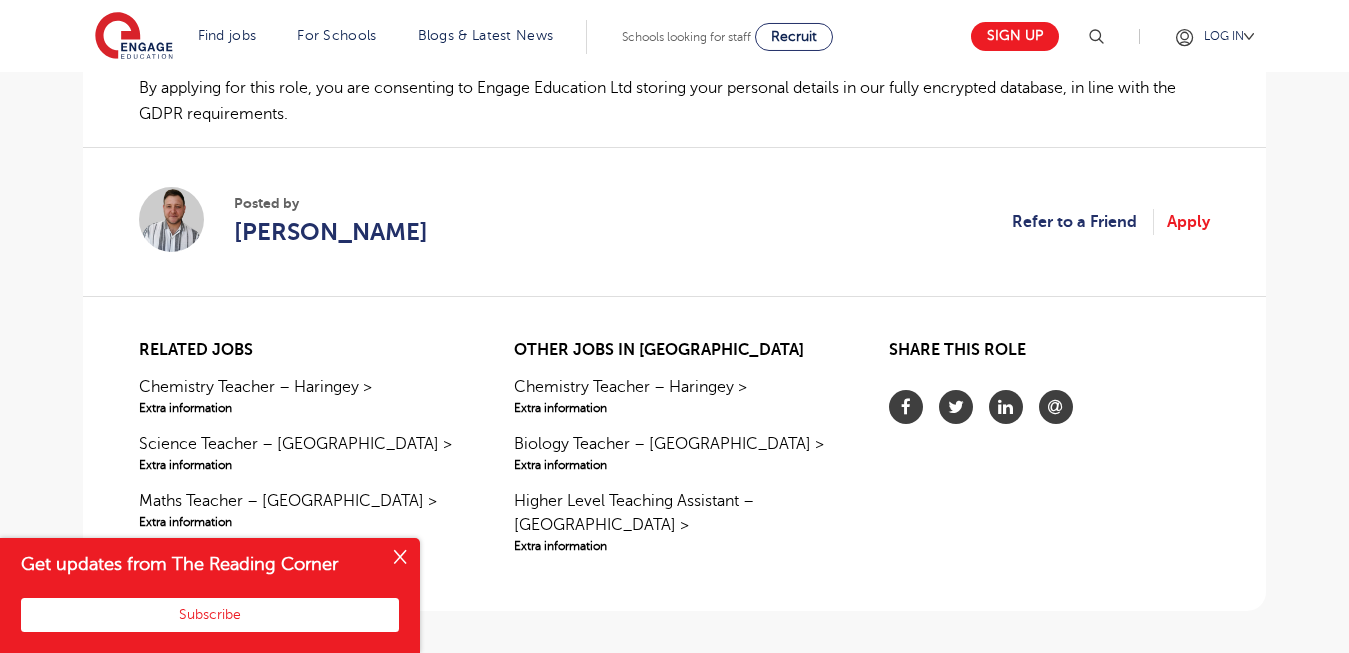 drag, startPoint x: 1365, startPoint y: 16, endPoint x: 1192, endPoint y: 234, distance: 278.3038 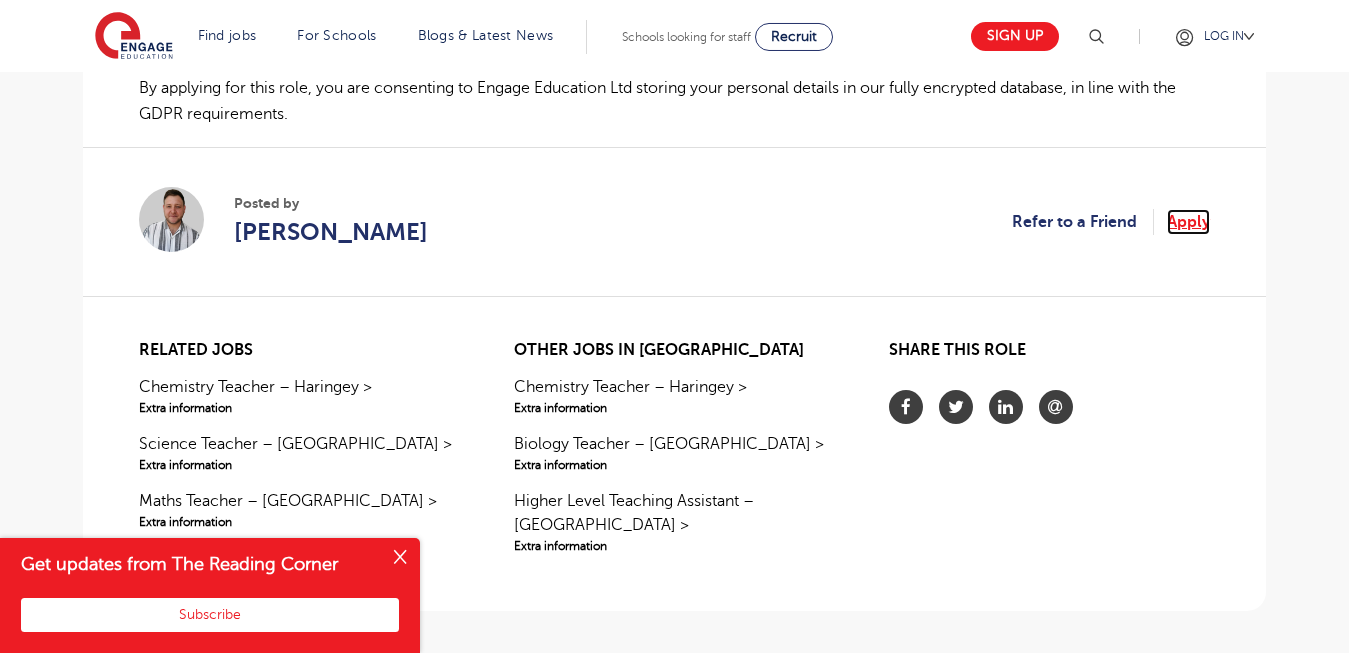 click on "Apply" at bounding box center (1188, 222) 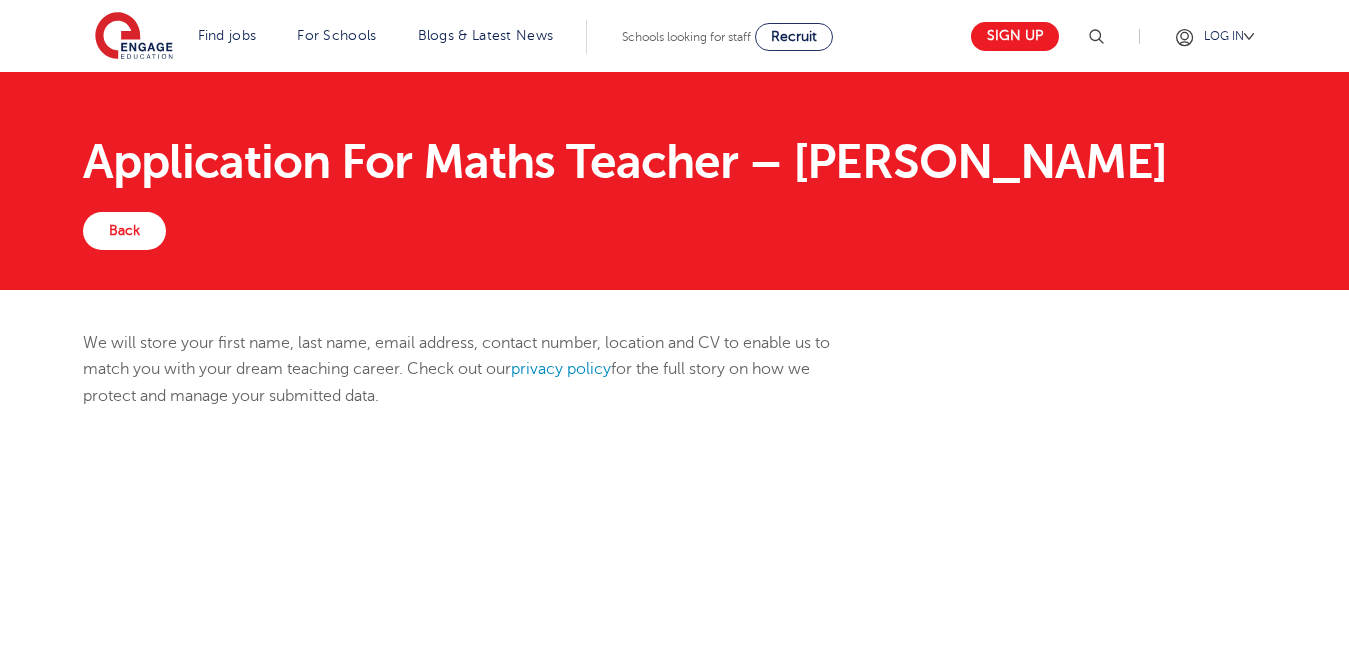 scroll, scrollTop: 0, scrollLeft: 0, axis: both 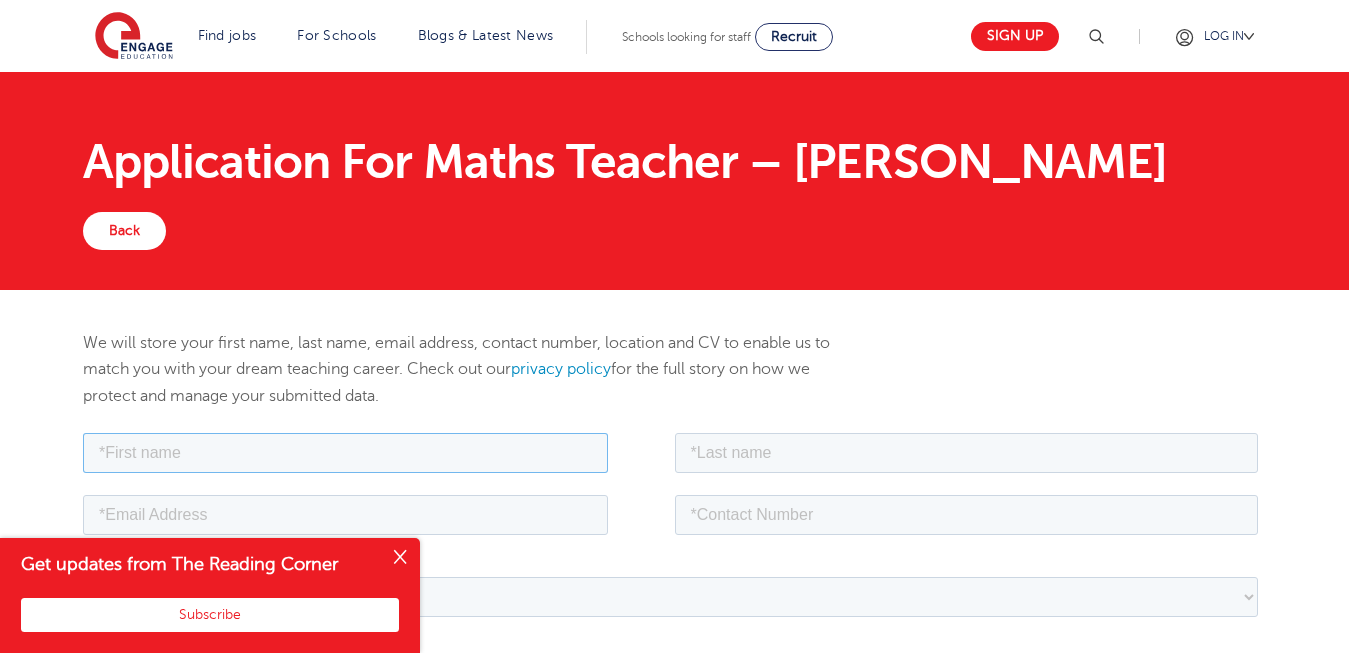 click at bounding box center [345, 452] 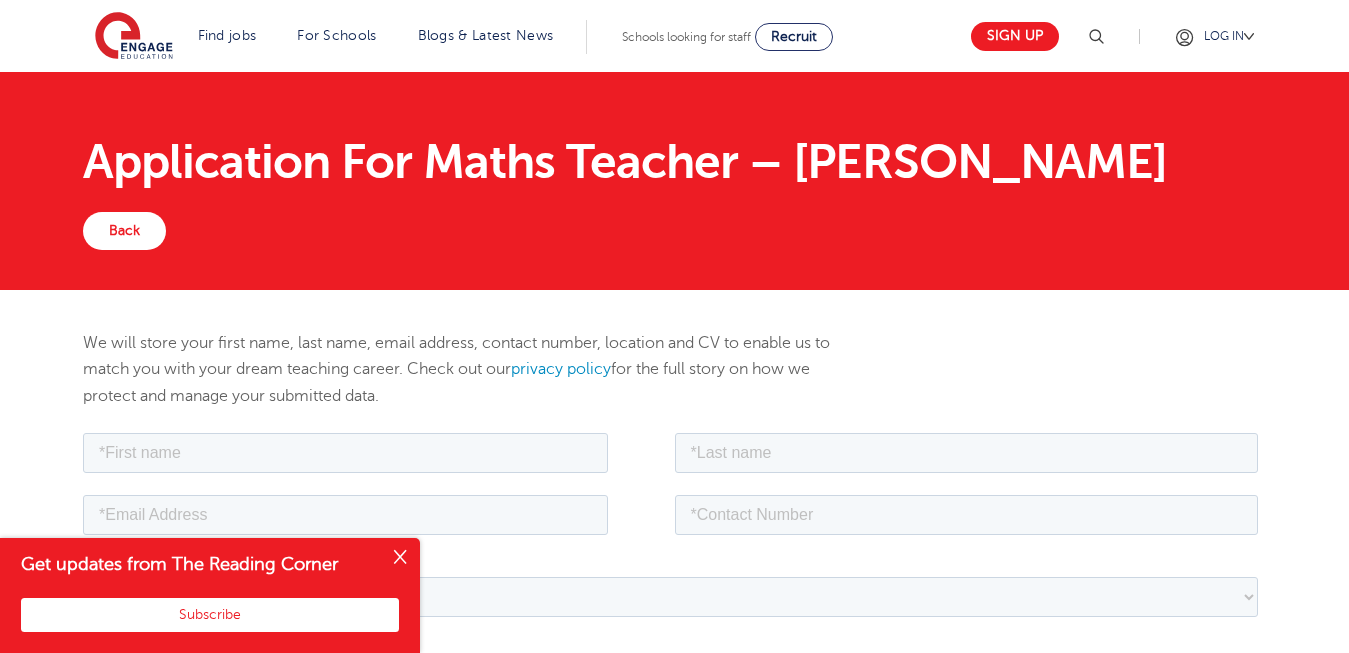 click at bounding box center (400, 558) 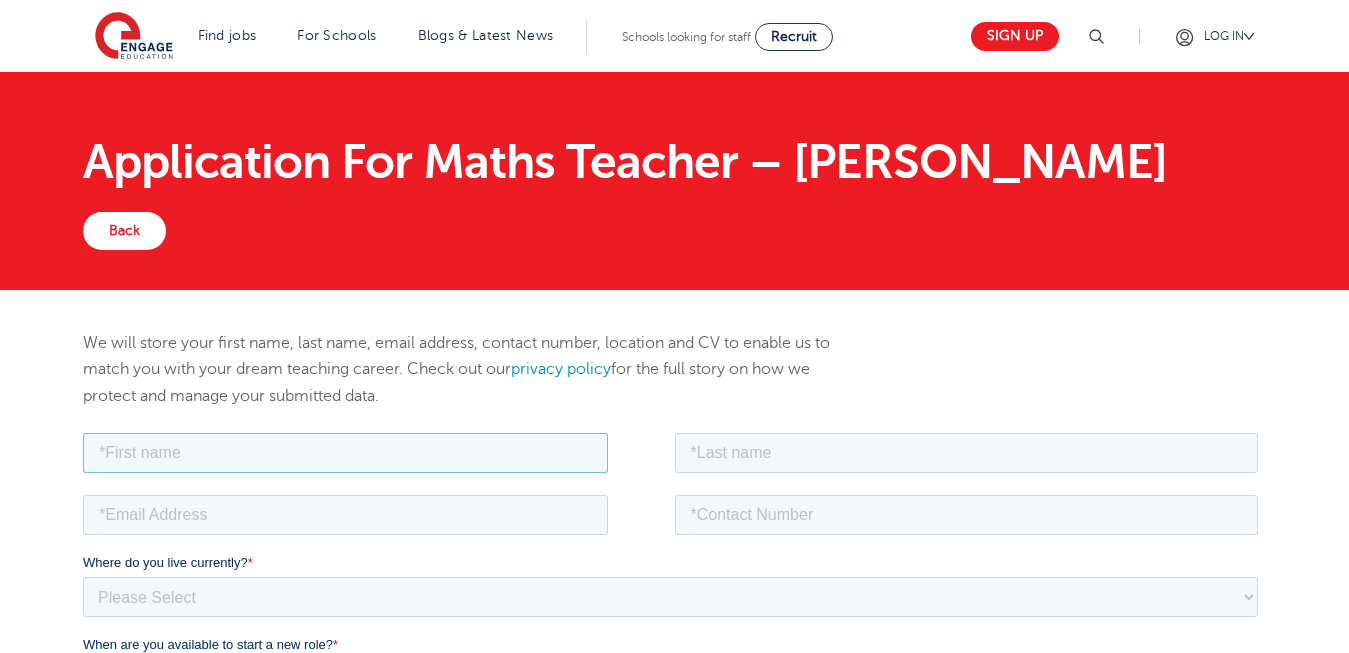 click at bounding box center [345, 452] 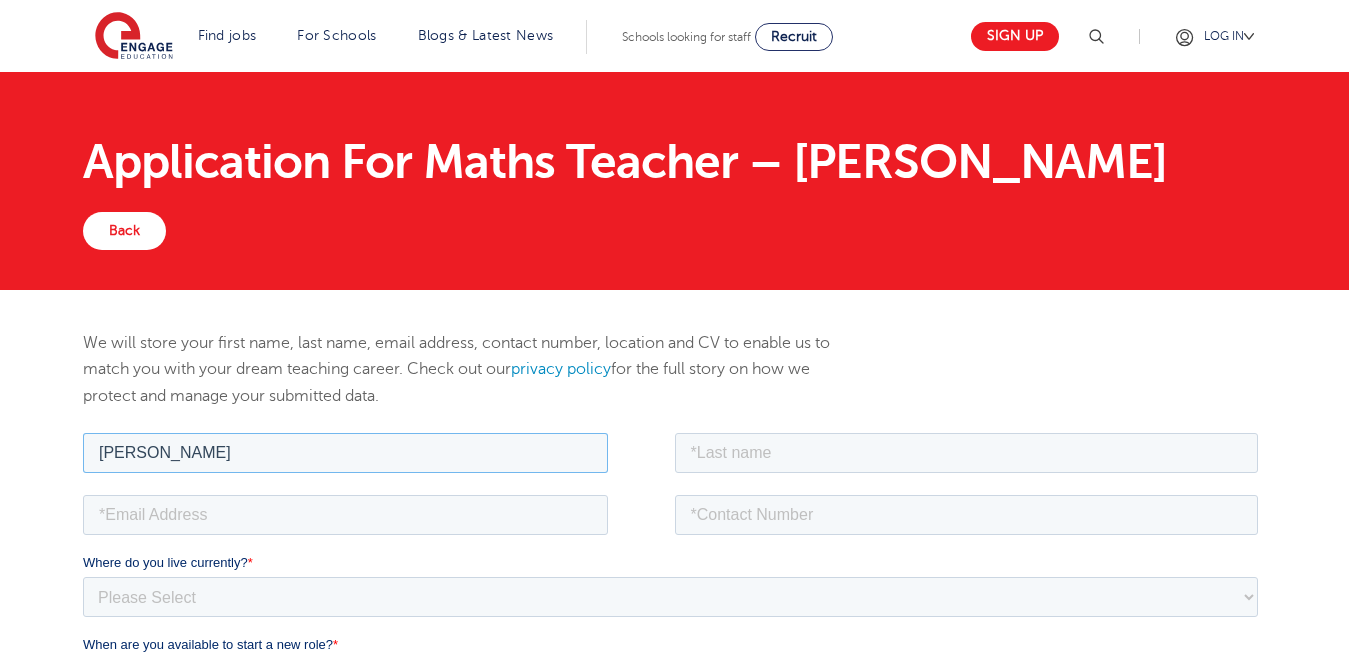 type on "[PERSON_NAME]" 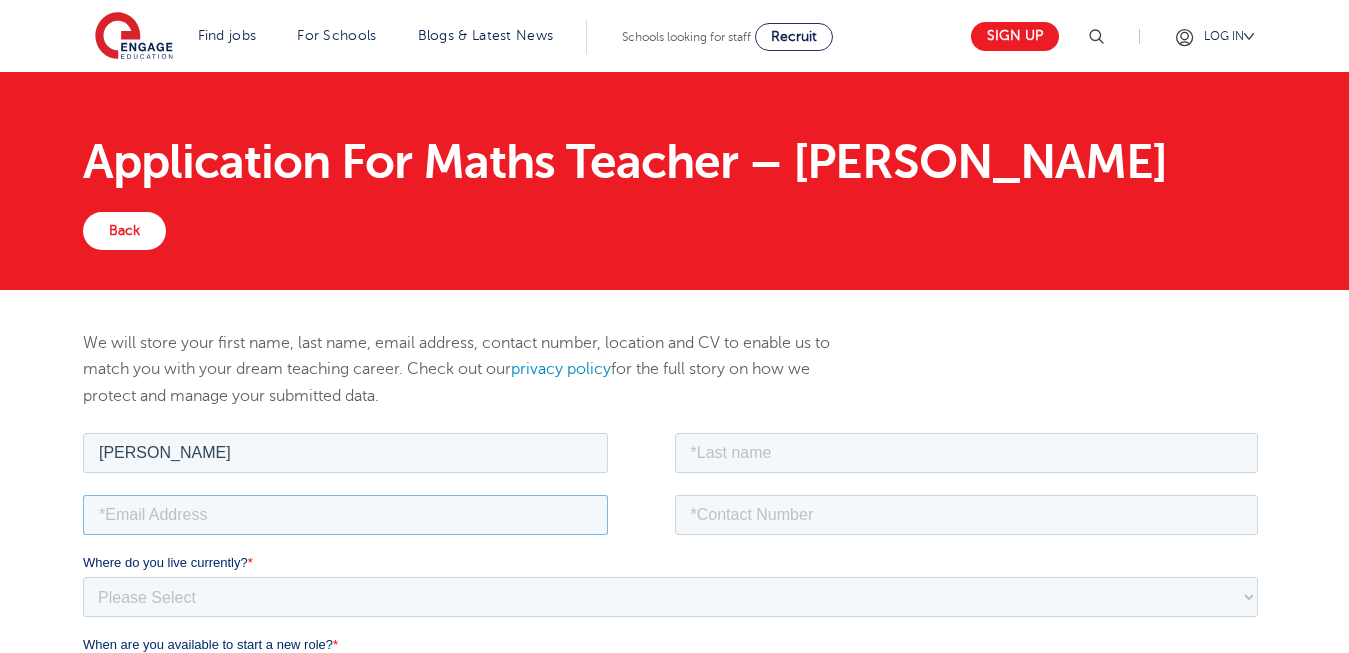 click at bounding box center (345, 514) 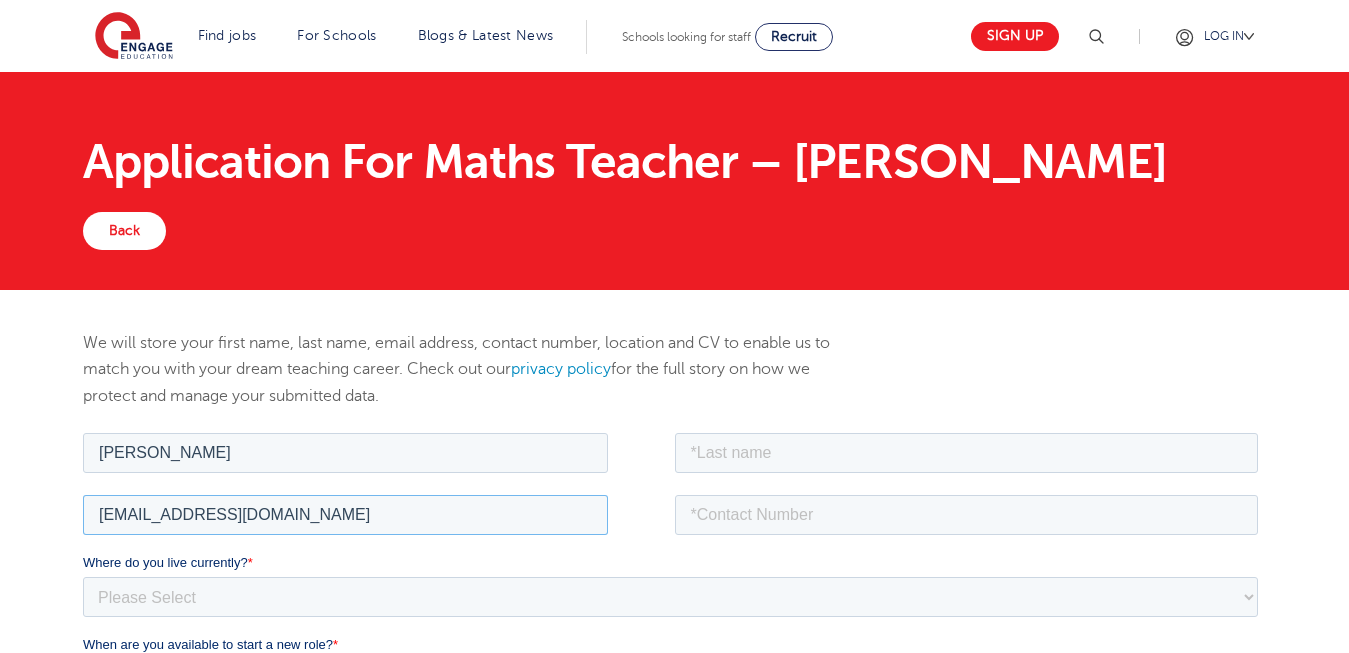 type on "[EMAIL_ADDRESS][DOMAIN_NAME]" 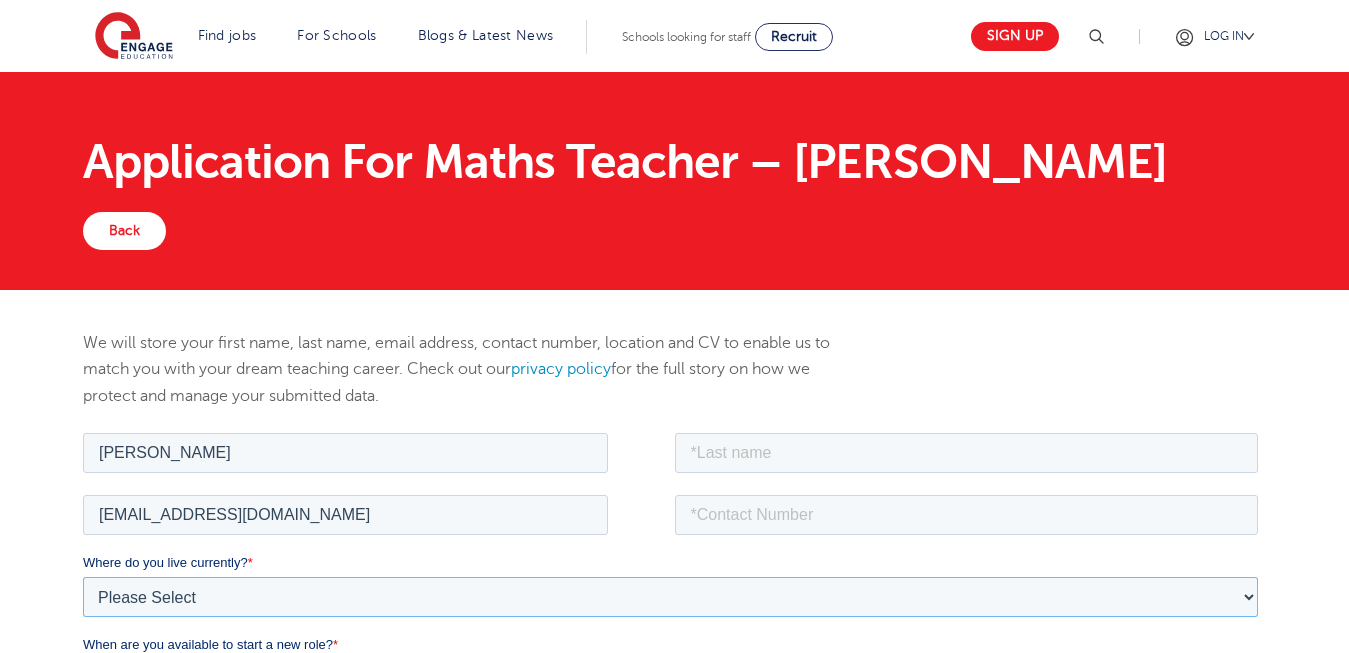 select on "[GEOGRAPHIC_DATA]" 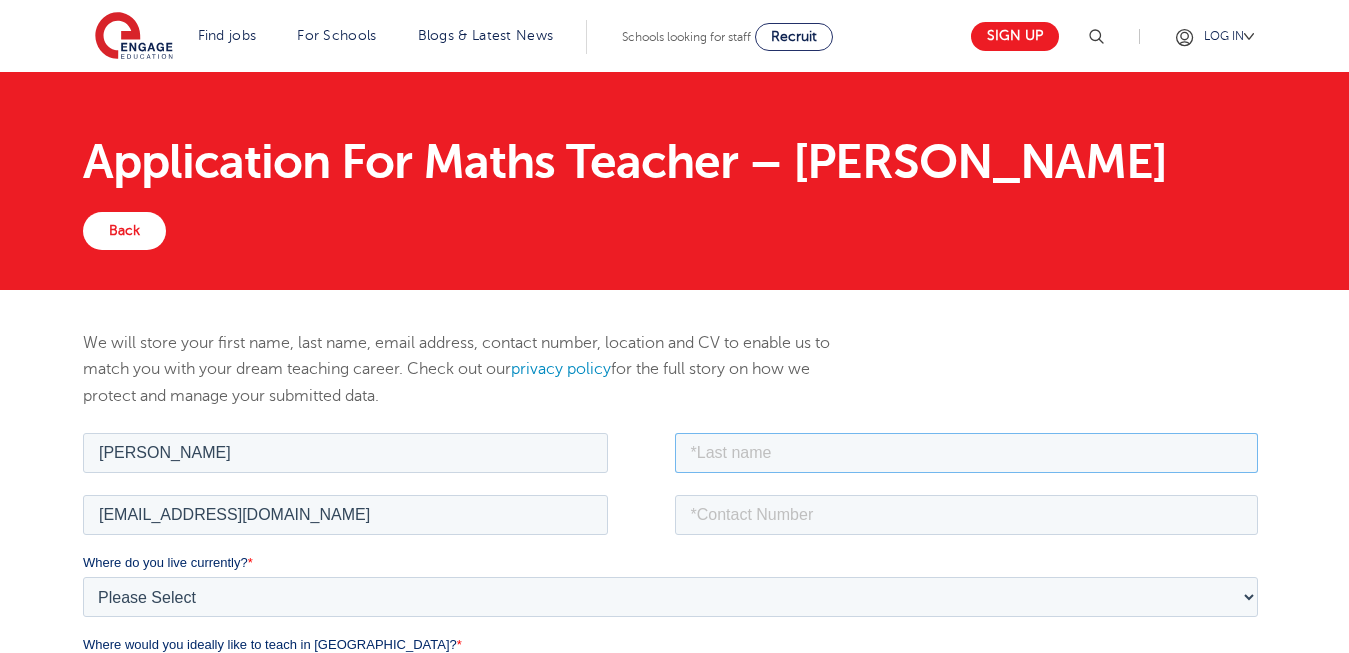 click at bounding box center [967, 452] 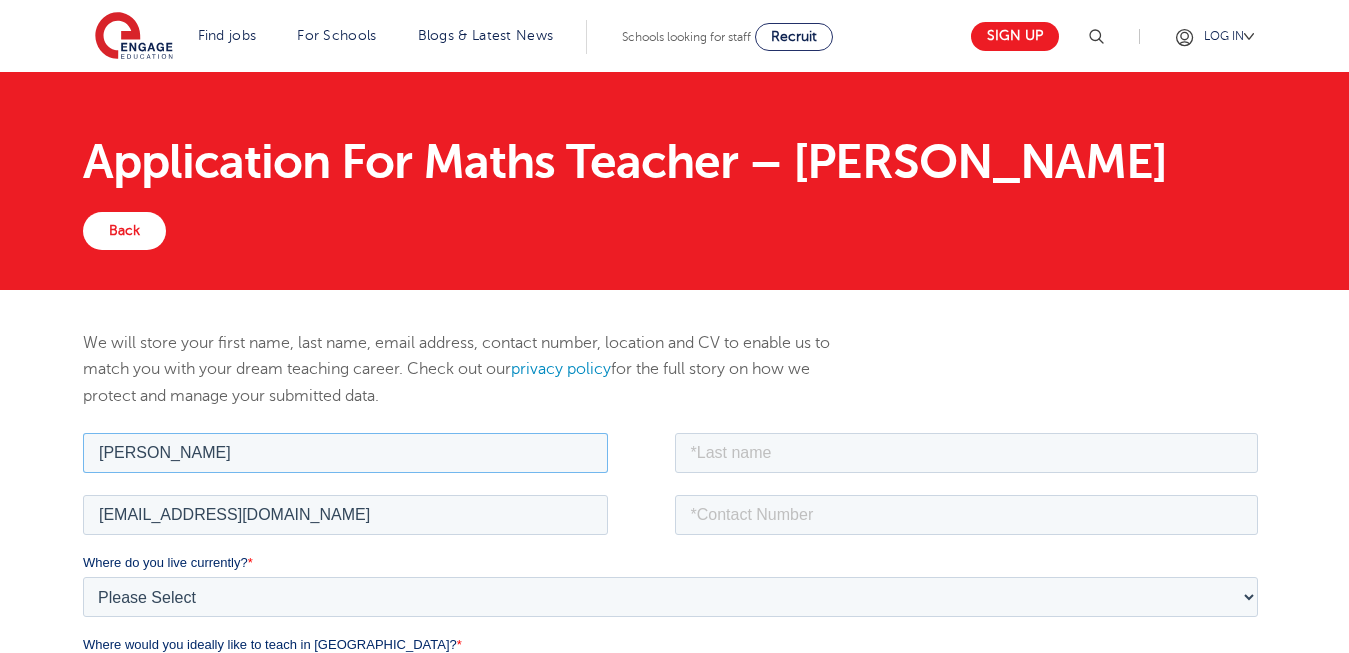 click on "ALBERT NINSON" at bounding box center (345, 452) 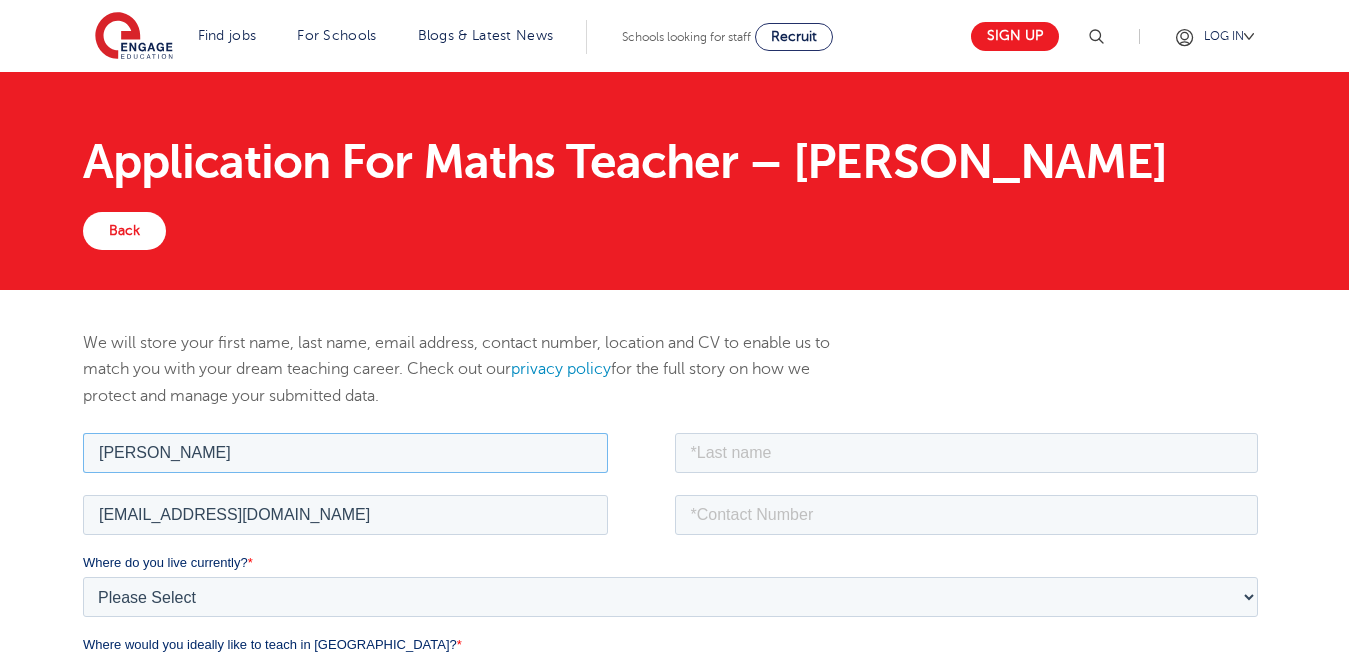 type on "ALBERT" 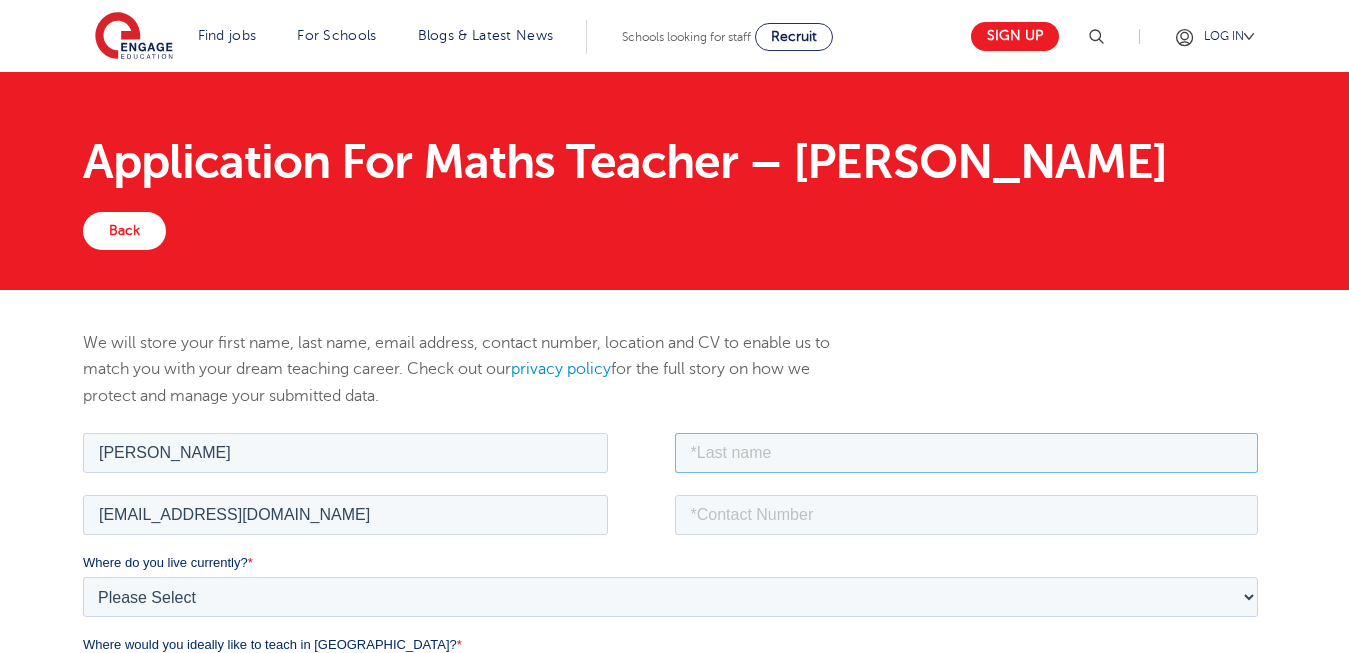 click at bounding box center (967, 452) 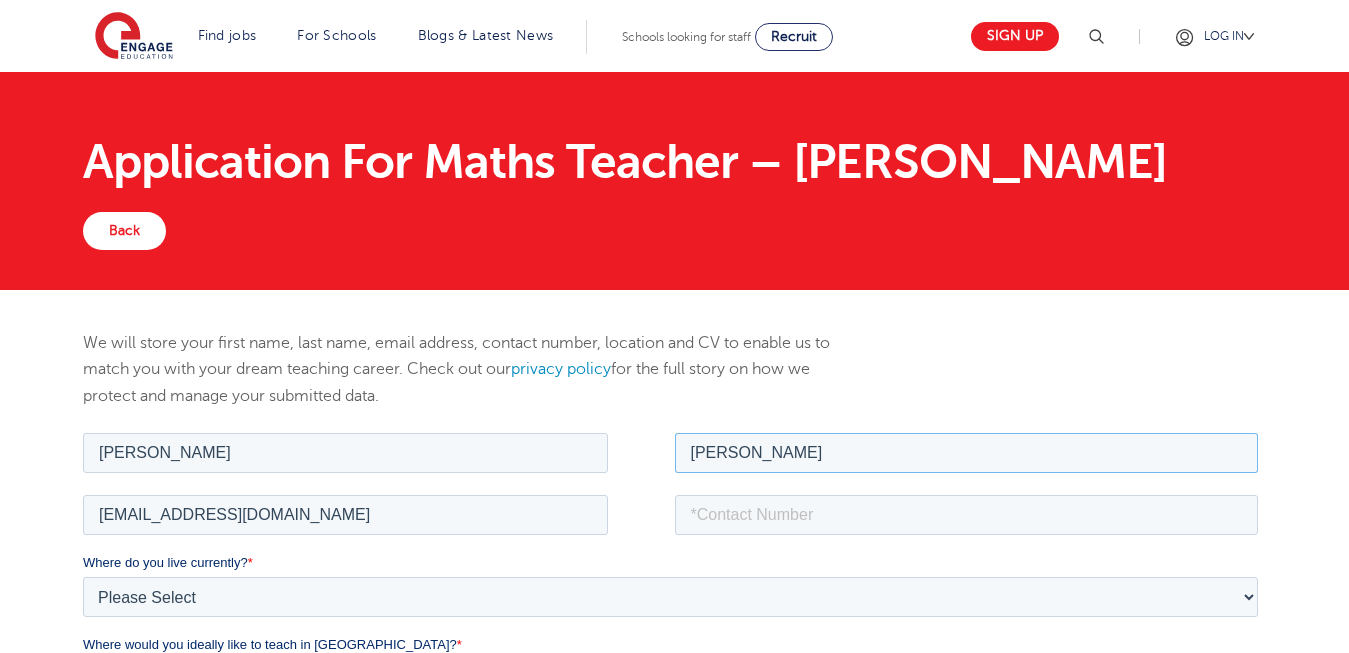 type on "NINSON" 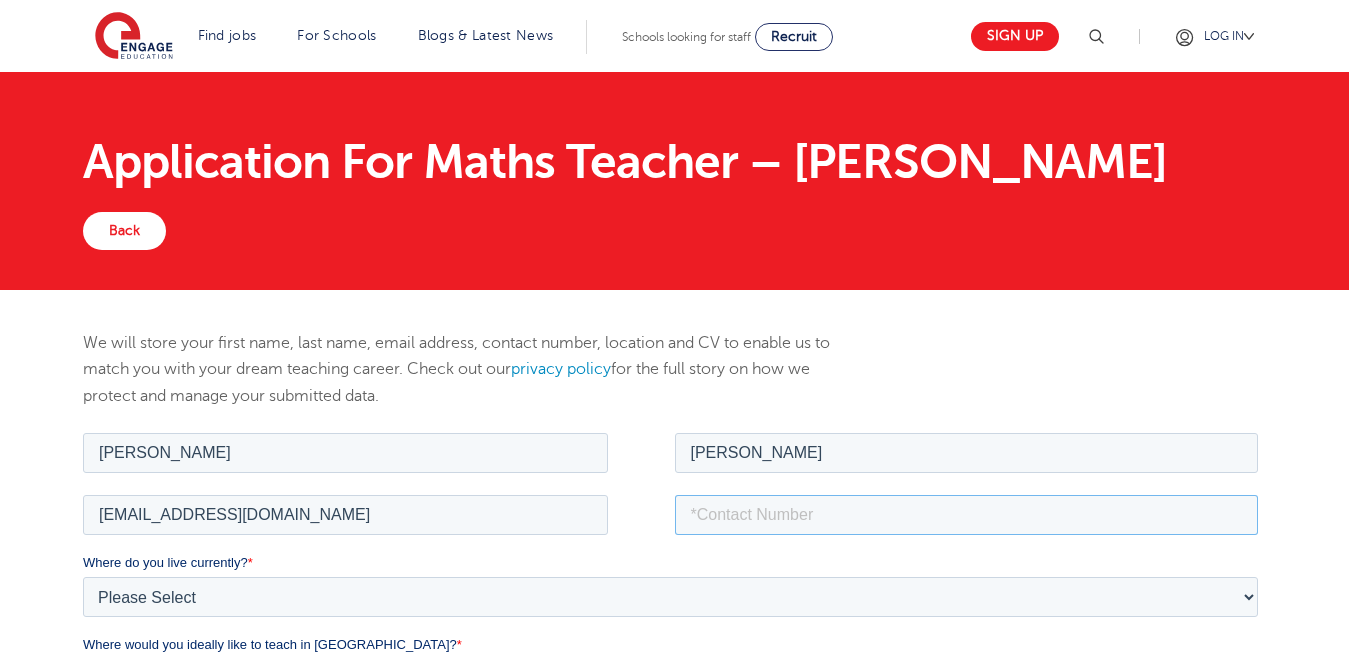 click at bounding box center (967, 514) 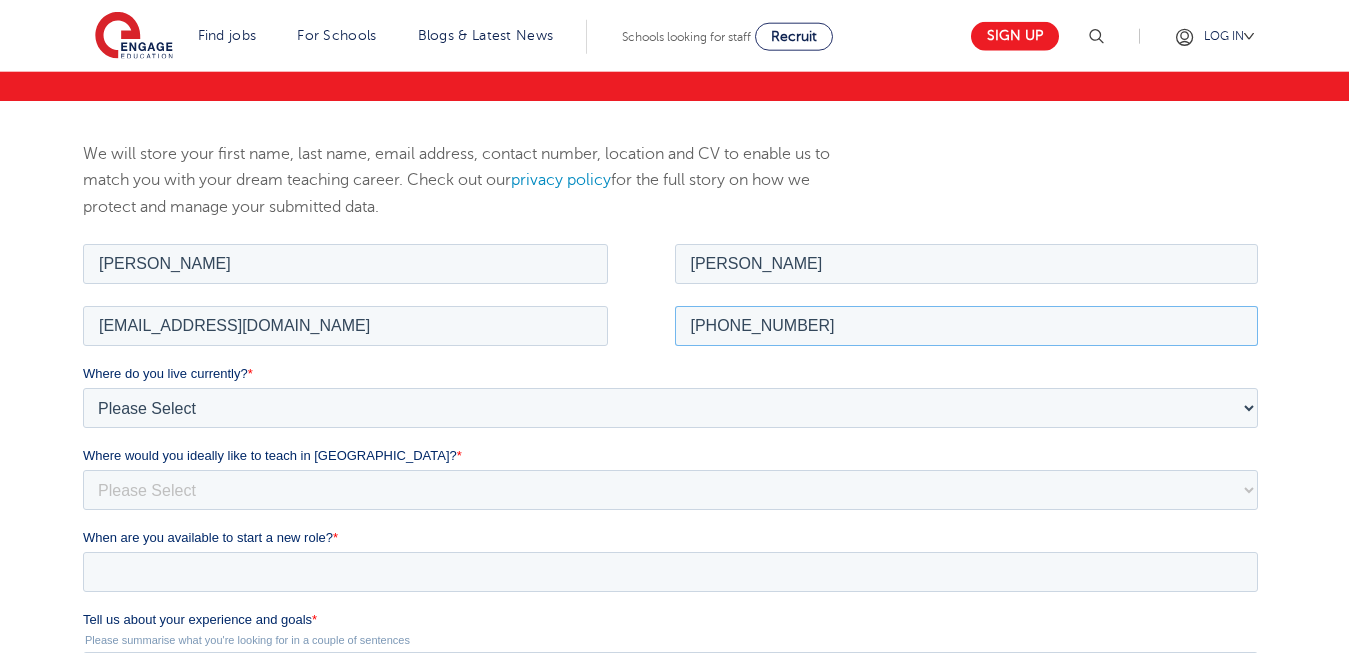 scroll, scrollTop: 204, scrollLeft: 0, axis: vertical 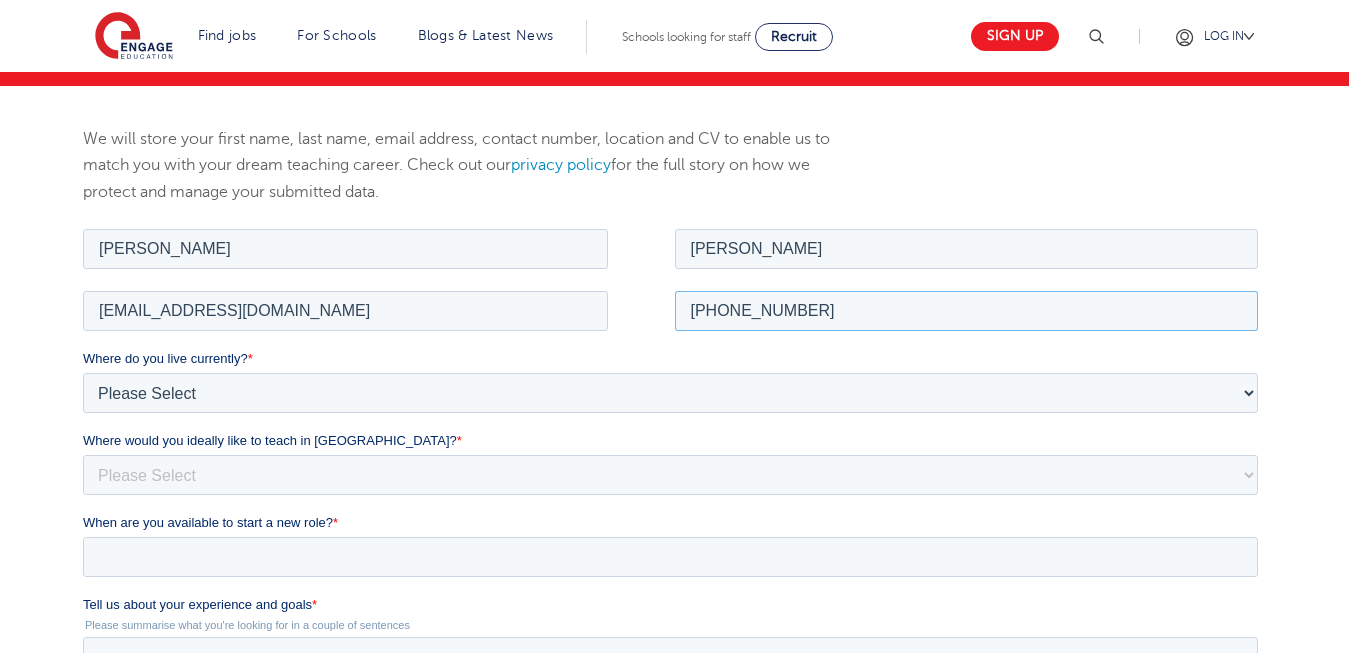 type on "+233548407478" 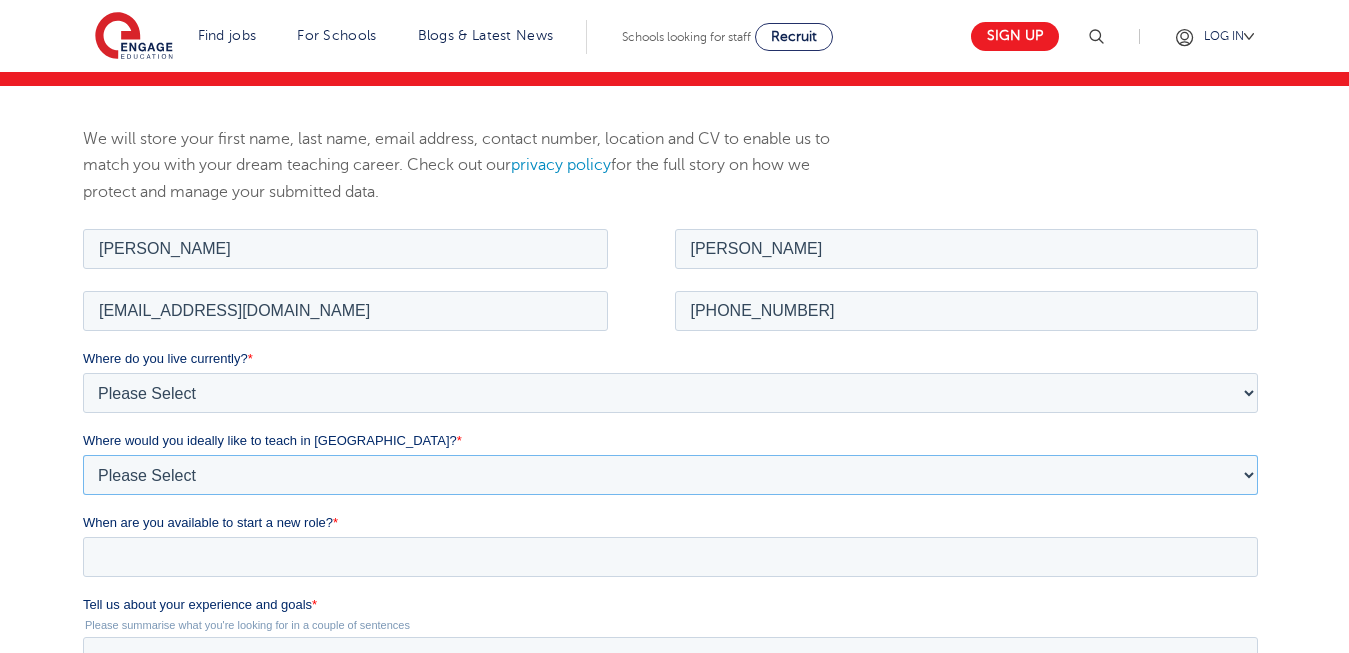 click on "Please Select I'm flexible! London Any city in England Greater London/Home Counties Somewhere more rural" at bounding box center (670, 474) 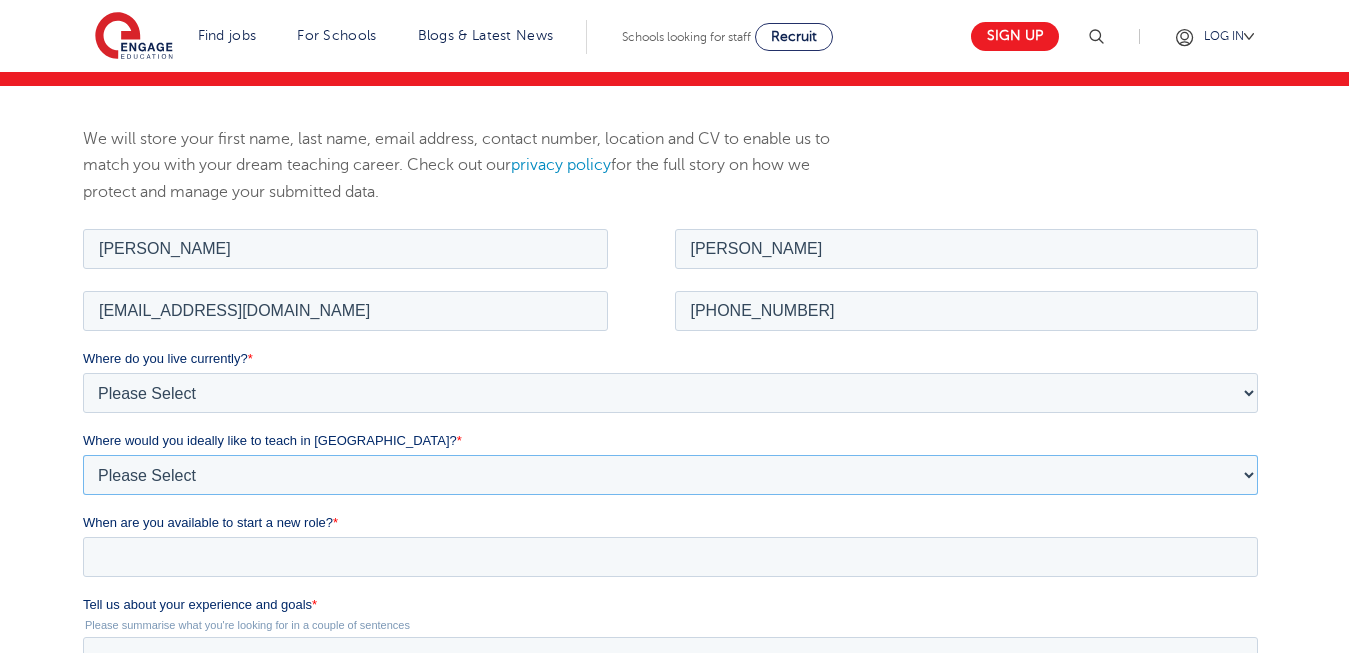 select on "Flexible" 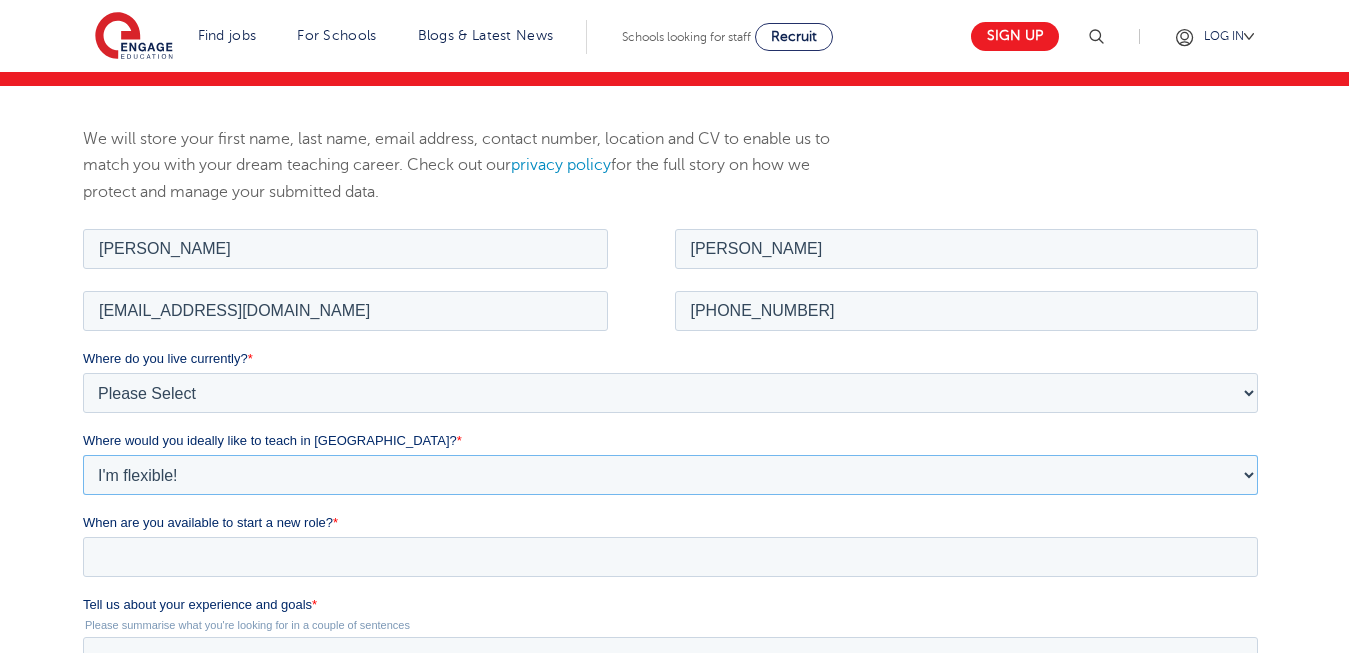 click on "I'm flexible!" at bounding box center (83, 224) 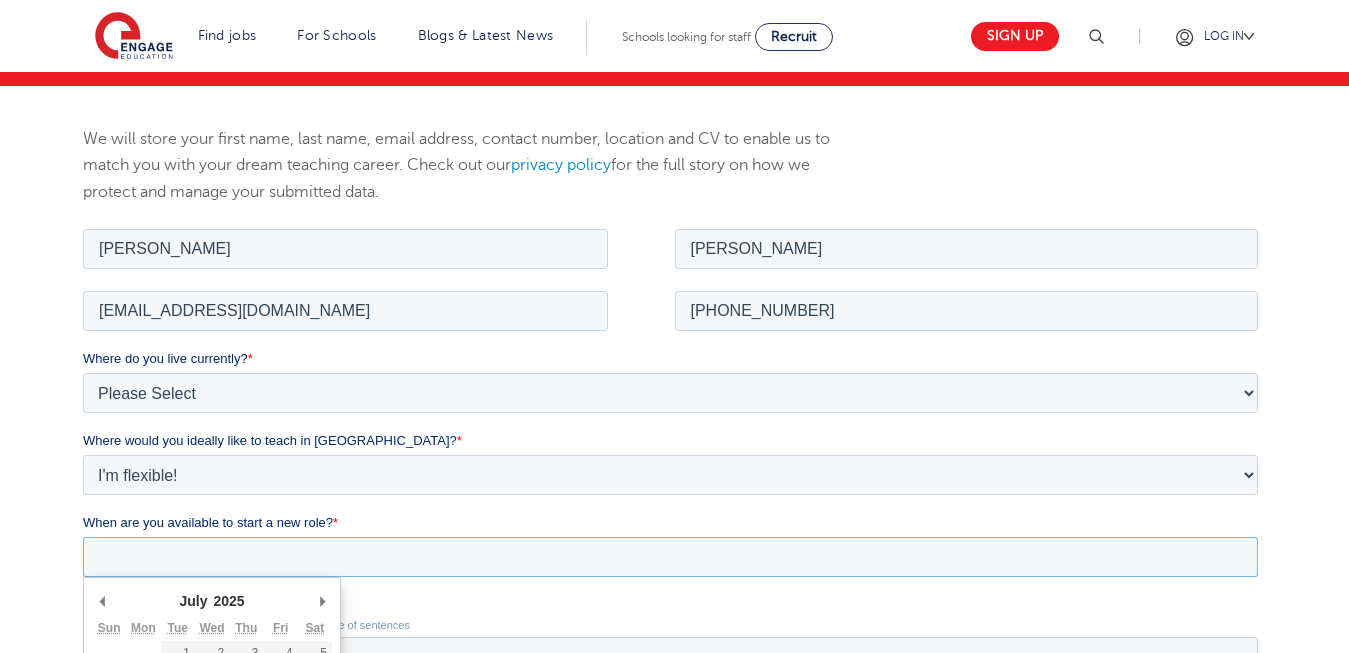click on "When are you available to start a new role? *" at bounding box center (670, 556) 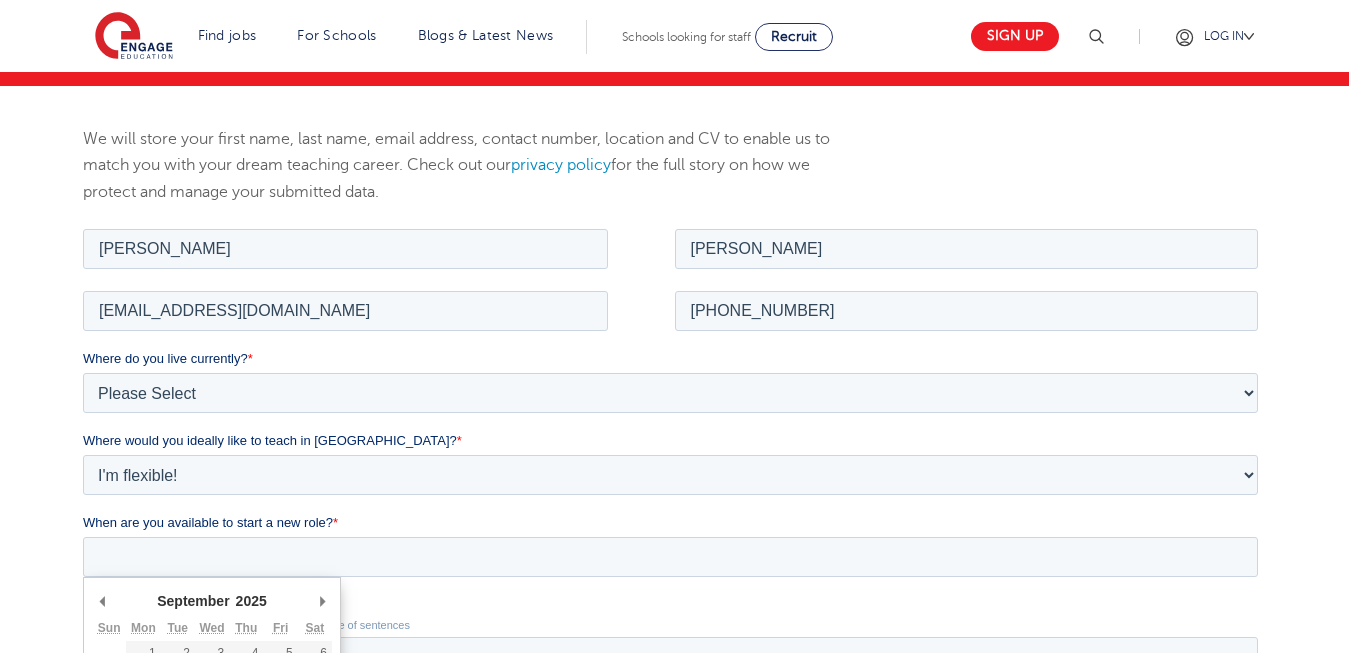 click on "2025" at bounding box center (83, 224) 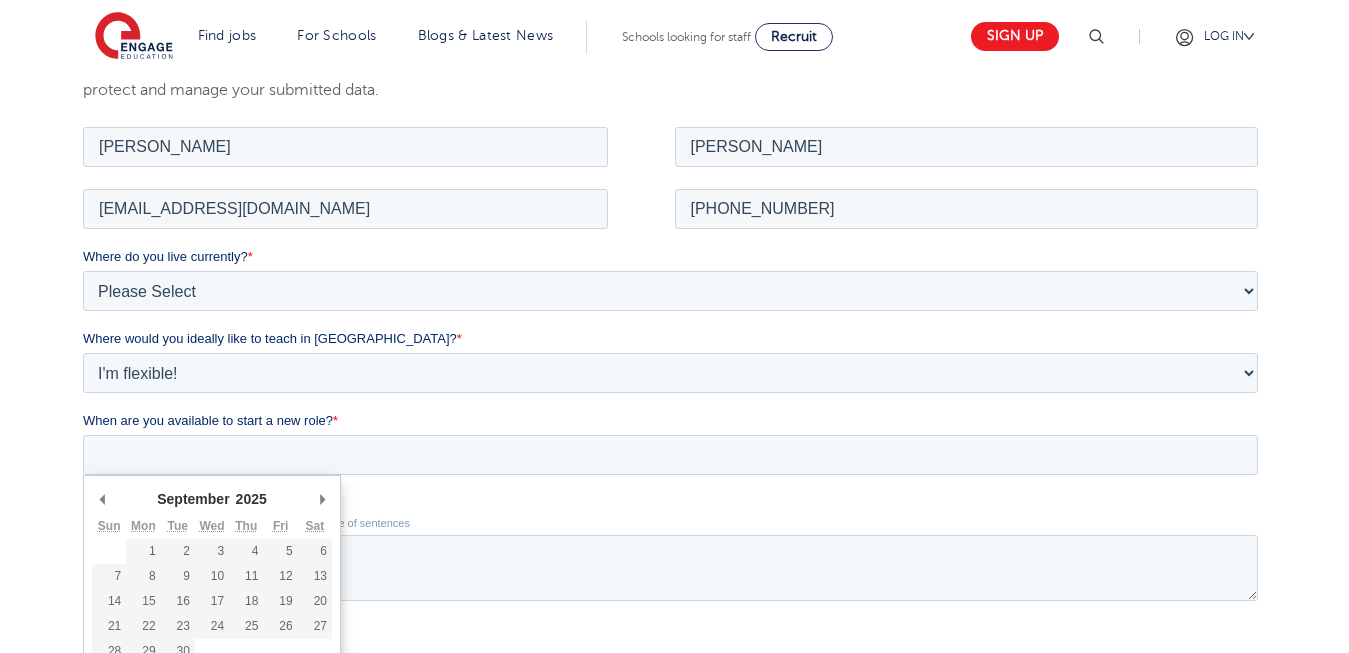 scroll, scrollTop: 357, scrollLeft: 0, axis: vertical 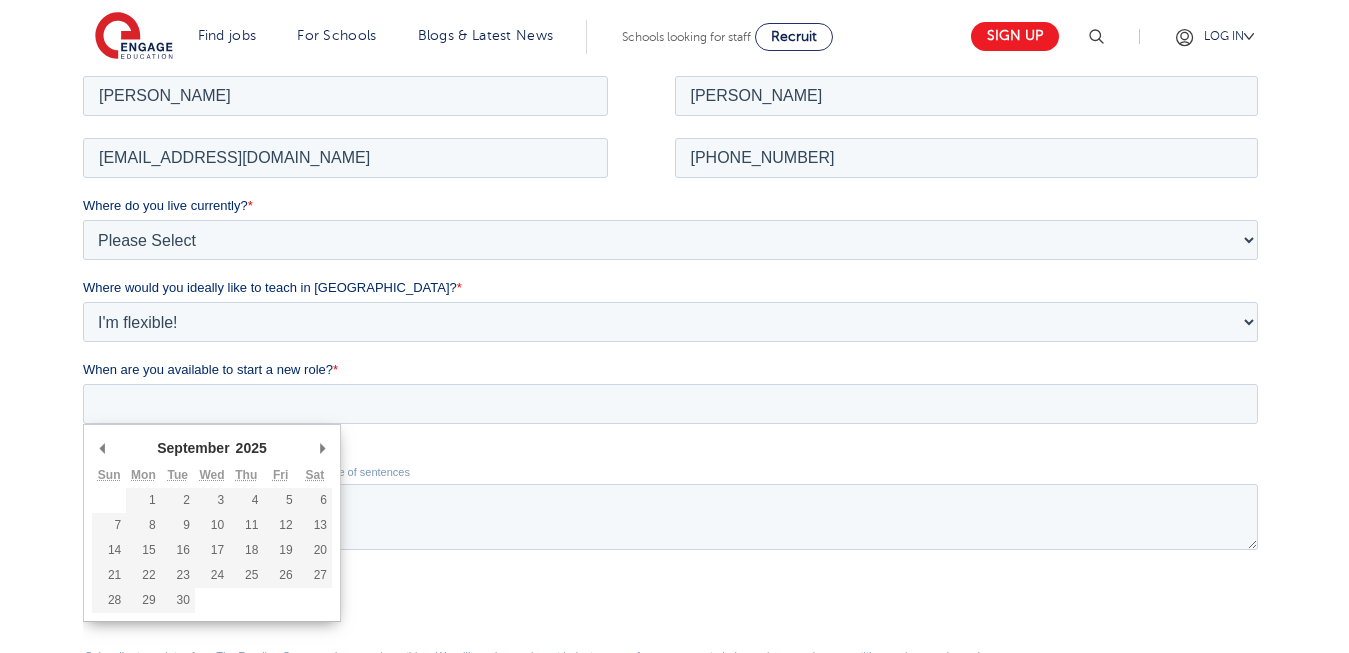 click on "January February March April May June July August September October November December" at bounding box center (198, 446) 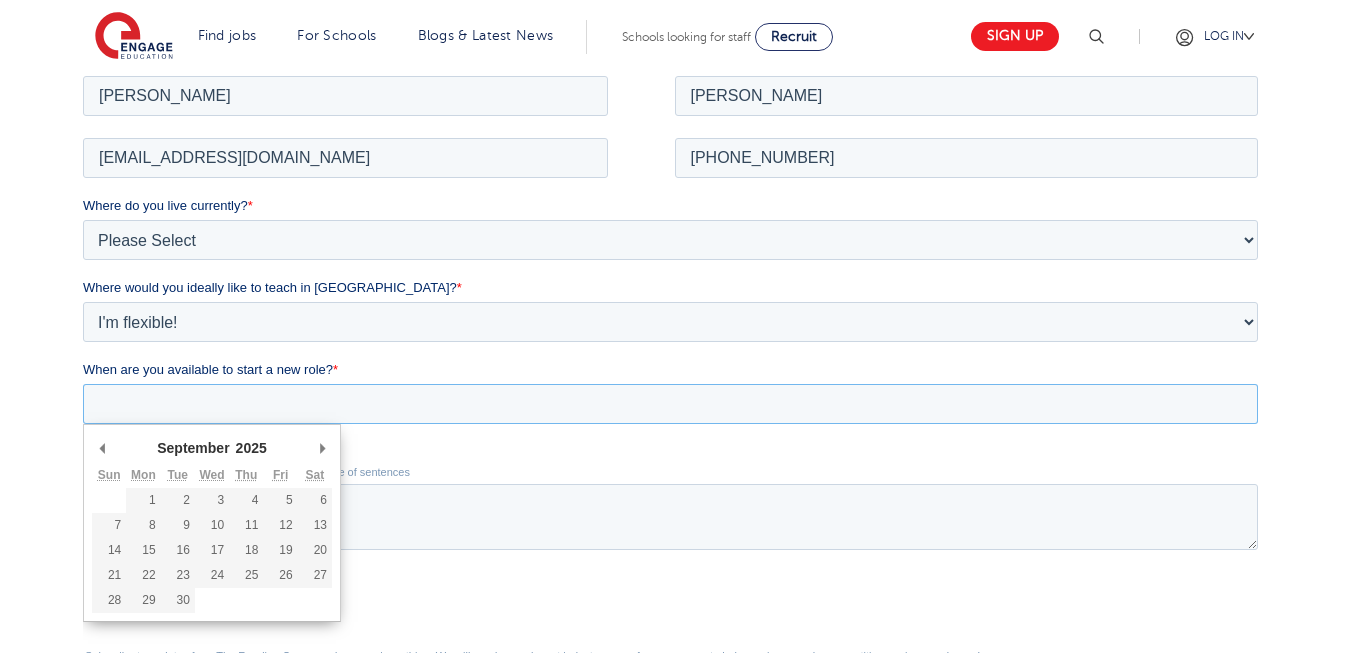 click on "When are you available to start a new role? *" at bounding box center (670, 403) 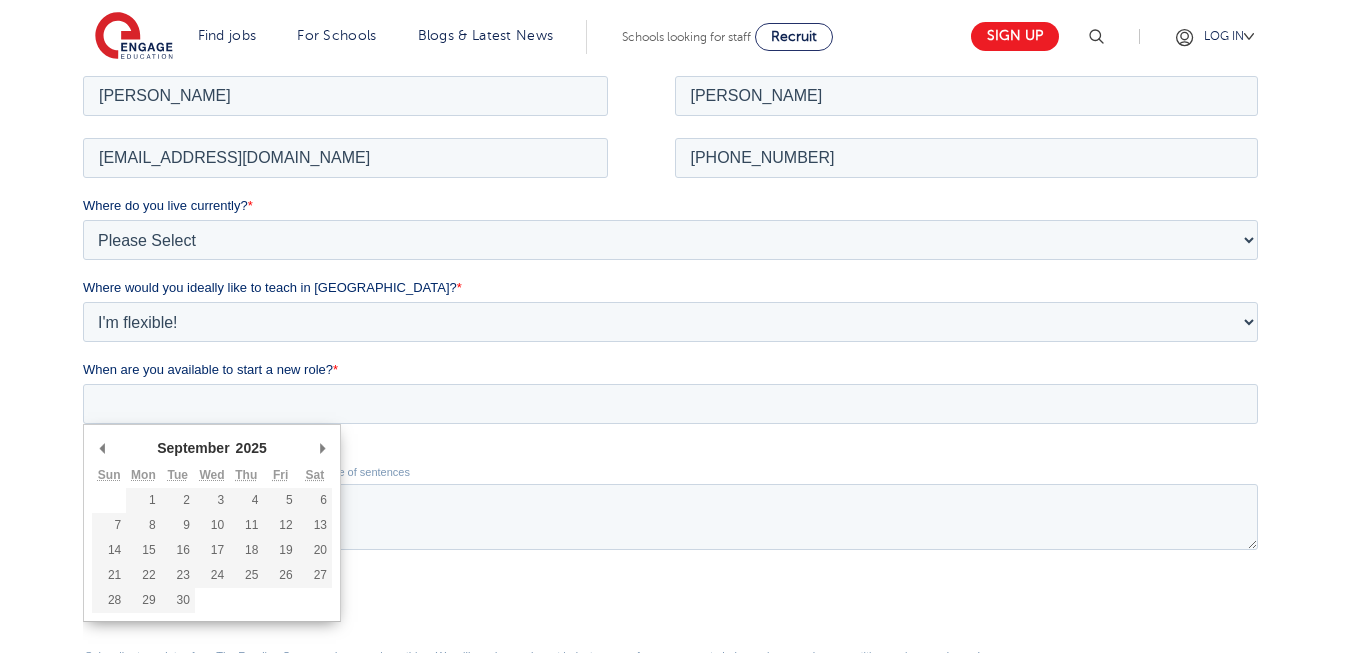 click on "January February March April May June July August September October November December" at bounding box center (198, 446) 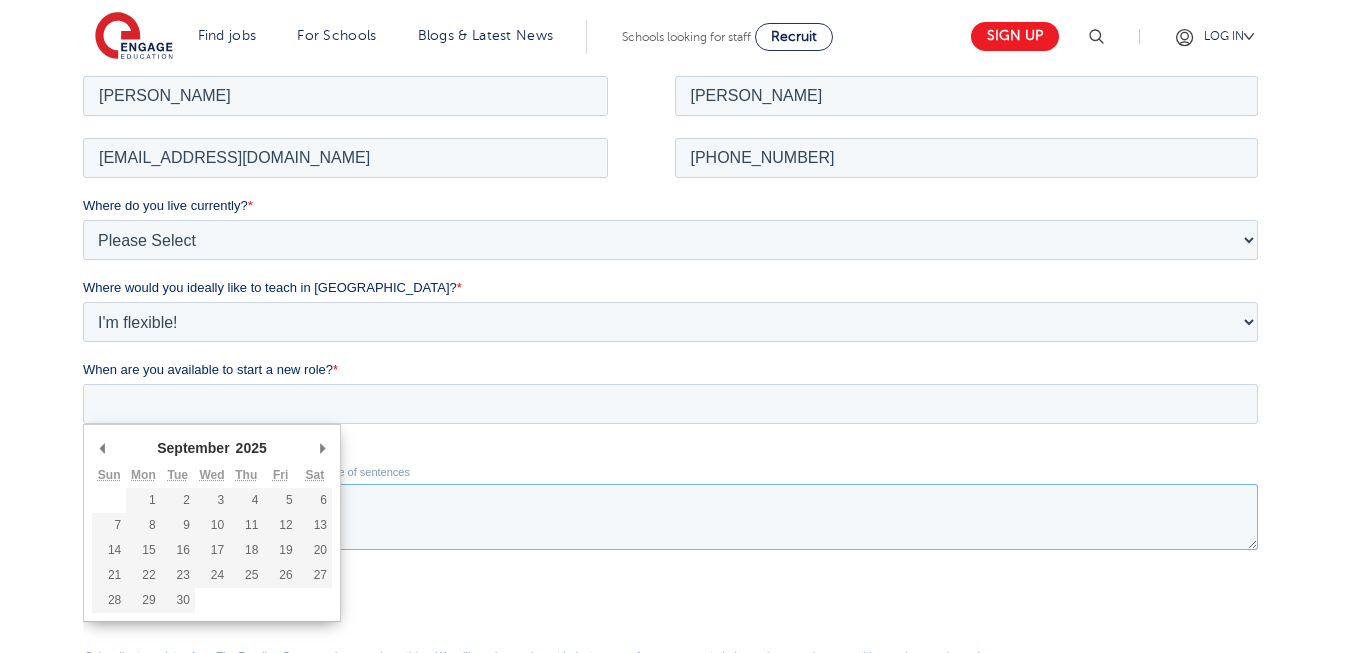 click on "Tell us about your experience and goals *" at bounding box center [670, 516] 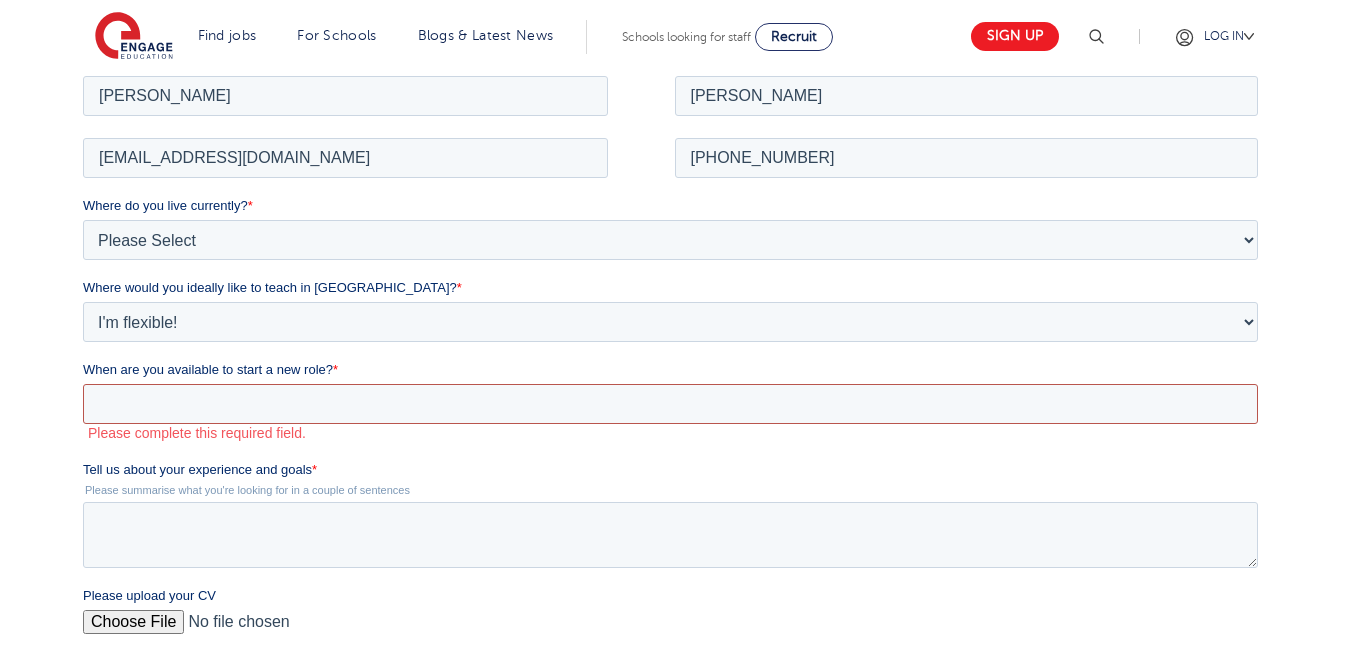 click on "When are you available to start a new role? *" at bounding box center [670, 403] 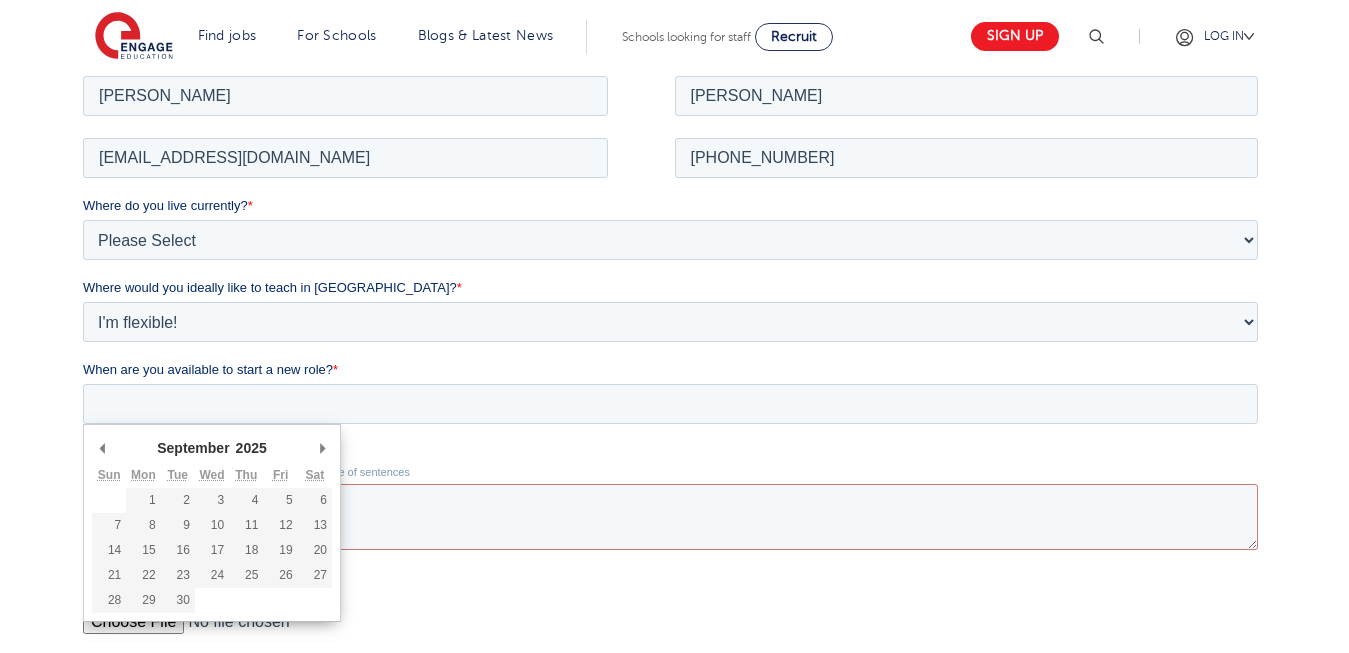 click on "January February March April May June July August September October November December" at bounding box center [198, 446] 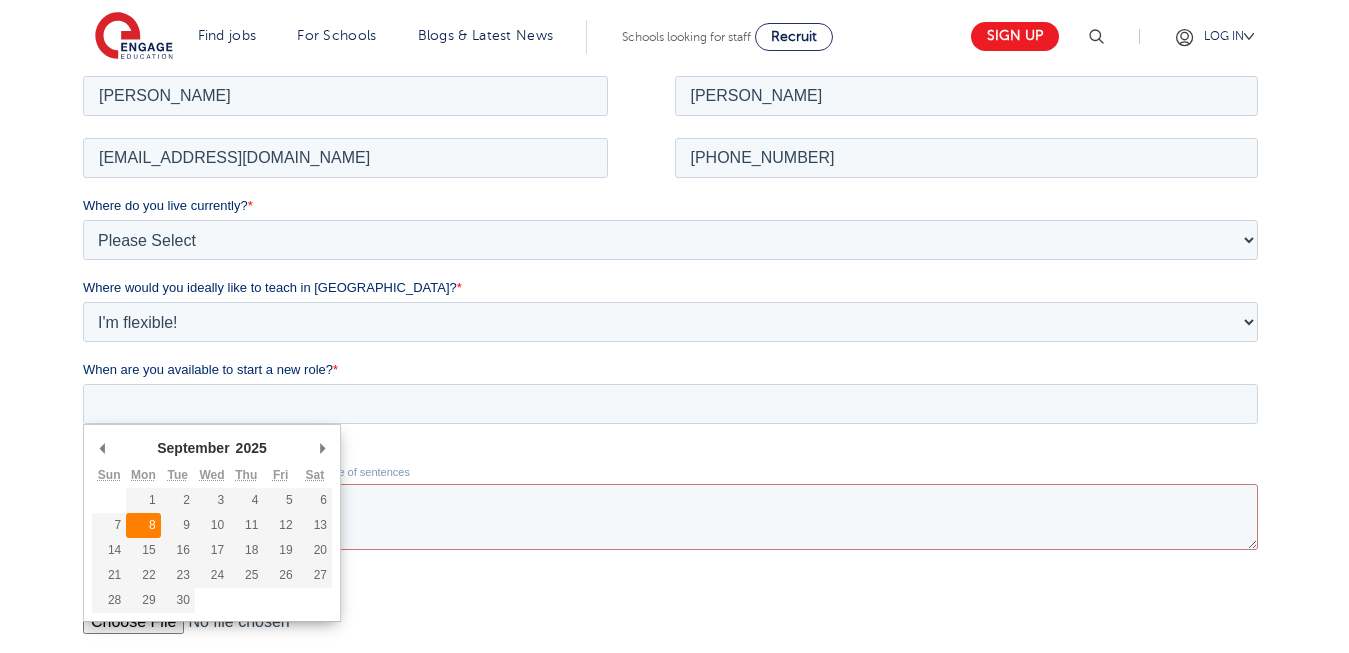 type on "2025-09-08" 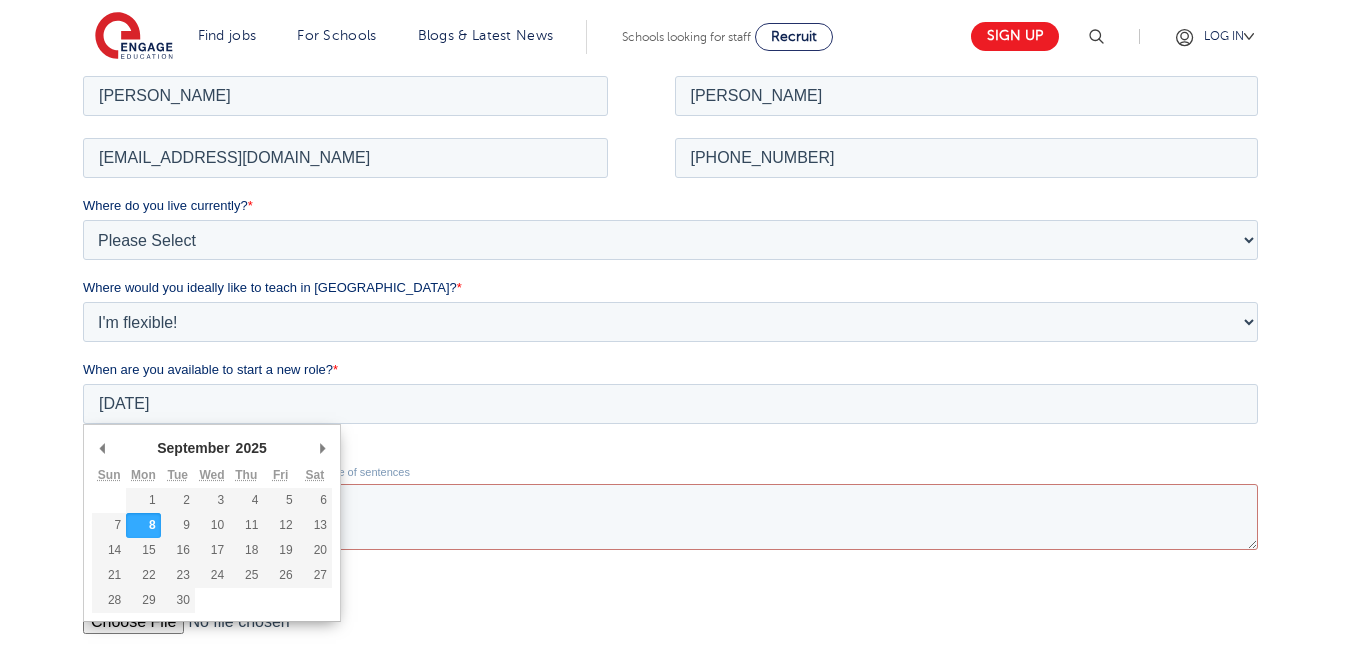 type on "2025/09/08" 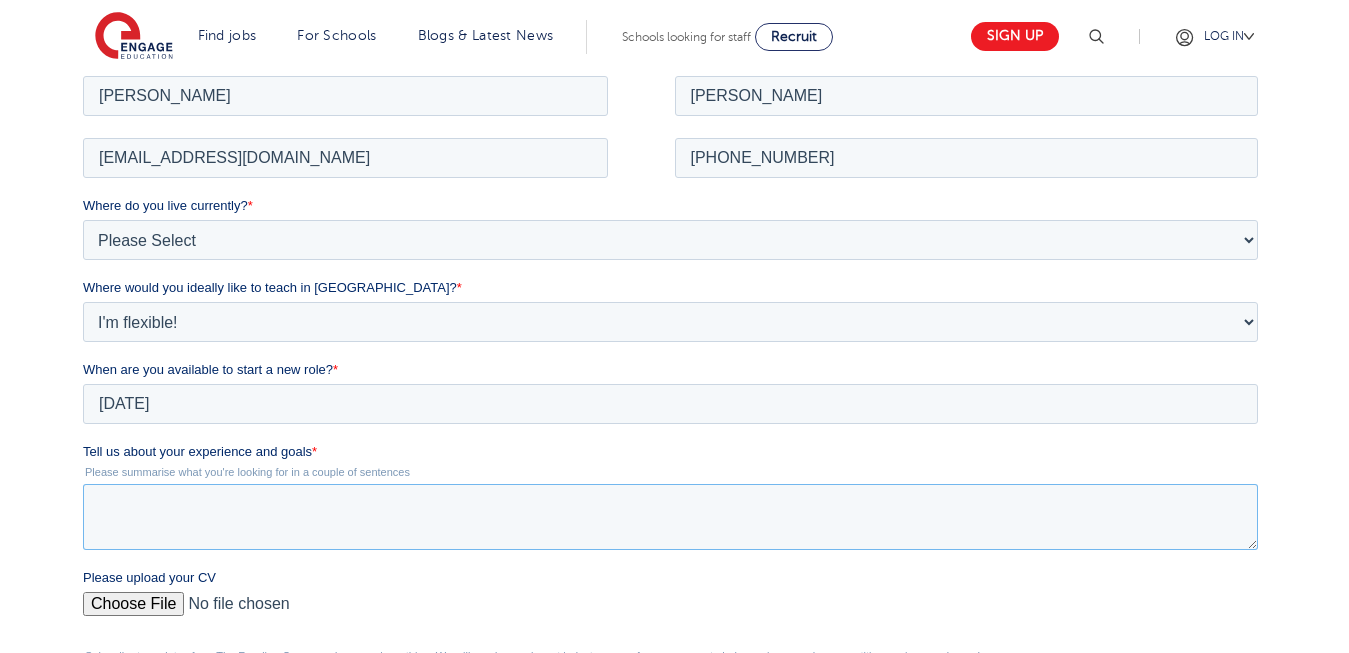 click on "Tell us about your experience and goals *" at bounding box center (670, 516) 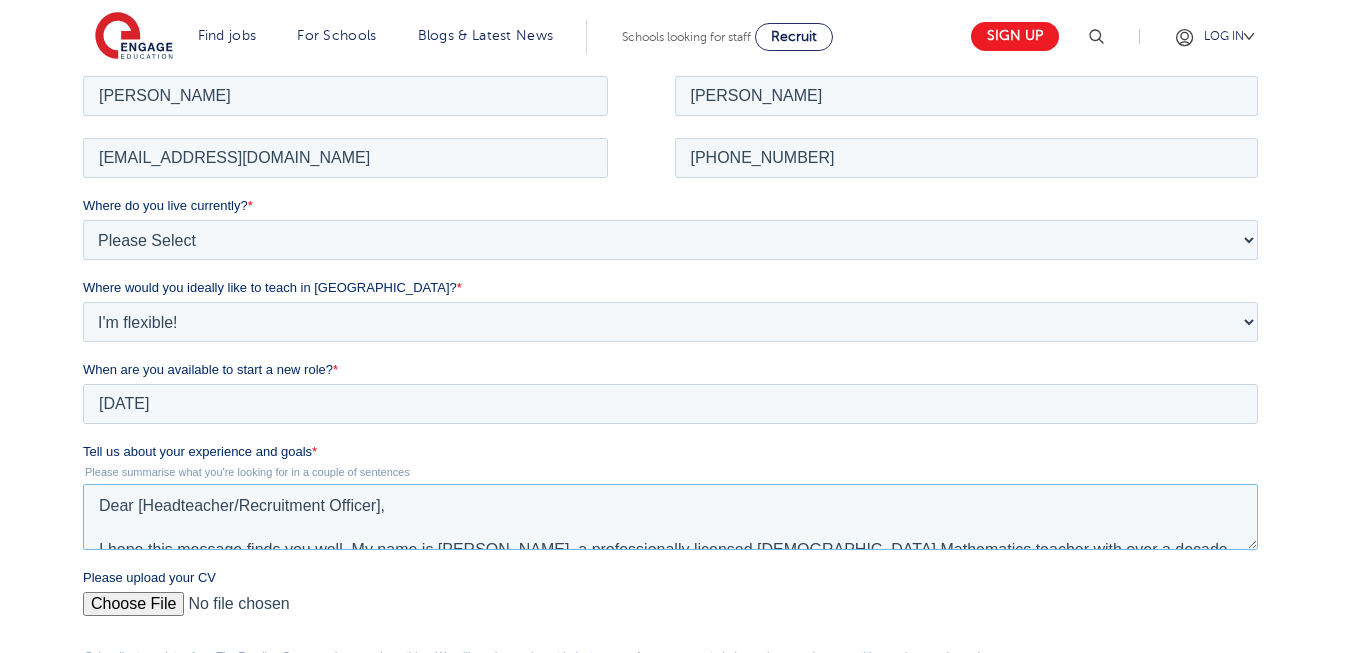 scroll, scrollTop: 342, scrollLeft: 0, axis: vertical 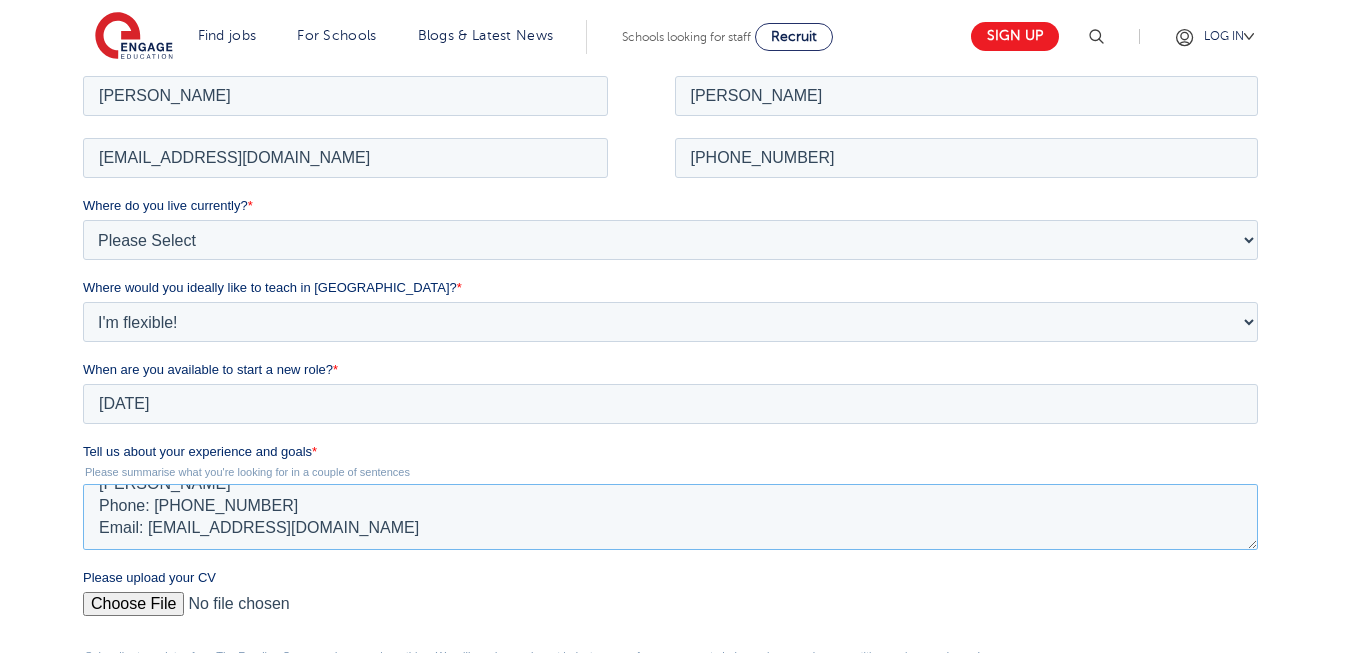 type on "Dear [Headteacher/Recruitment Officer],
I hope this message finds you well. My name is Albert Ninson, a professionally licensed Ghanaian Mathematics teacher with over a decade of teaching experience at both primary and secondary school levels. I currently hold Qualified Teacher Status (QTS) in the UK, with Teacher Reference Number: 2363755.
I am writing to kindly inquire about my eligibility for any current or upcoming teaching positions at your school and to understand the way forward regarding the application process.
I would greatly appreciate any guidance or information you can provide.
Thank you for your time and consideration.
Warm regards,
Albert Ninson
Phone: +233 548 407 478
Email: albertninson31@gmail.com" 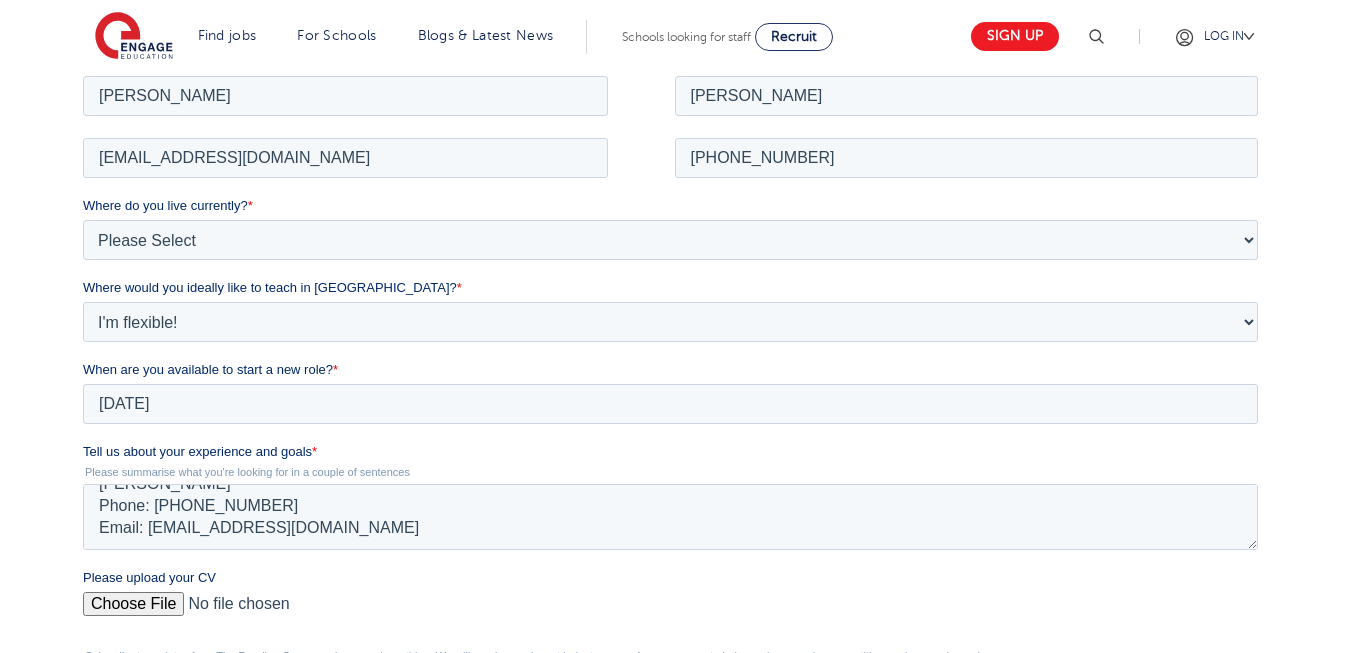 click on "Please upload your CV" at bounding box center (670, 611) 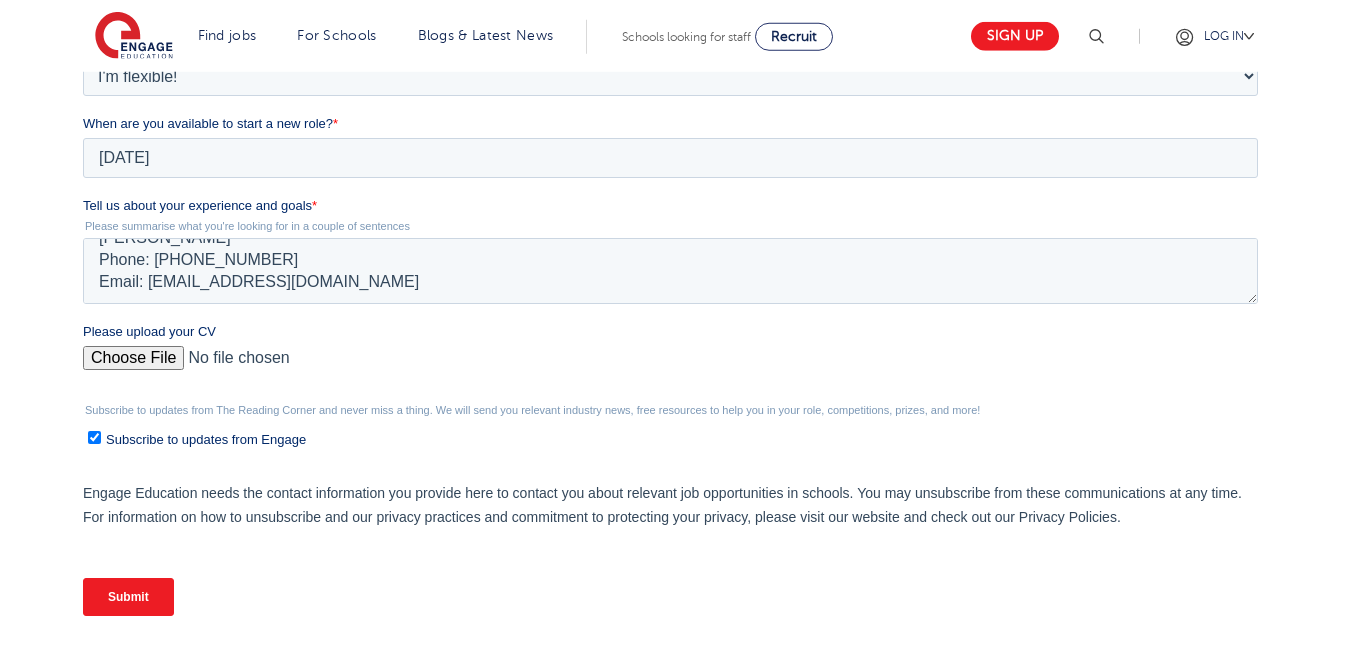 scroll, scrollTop: 663, scrollLeft: 0, axis: vertical 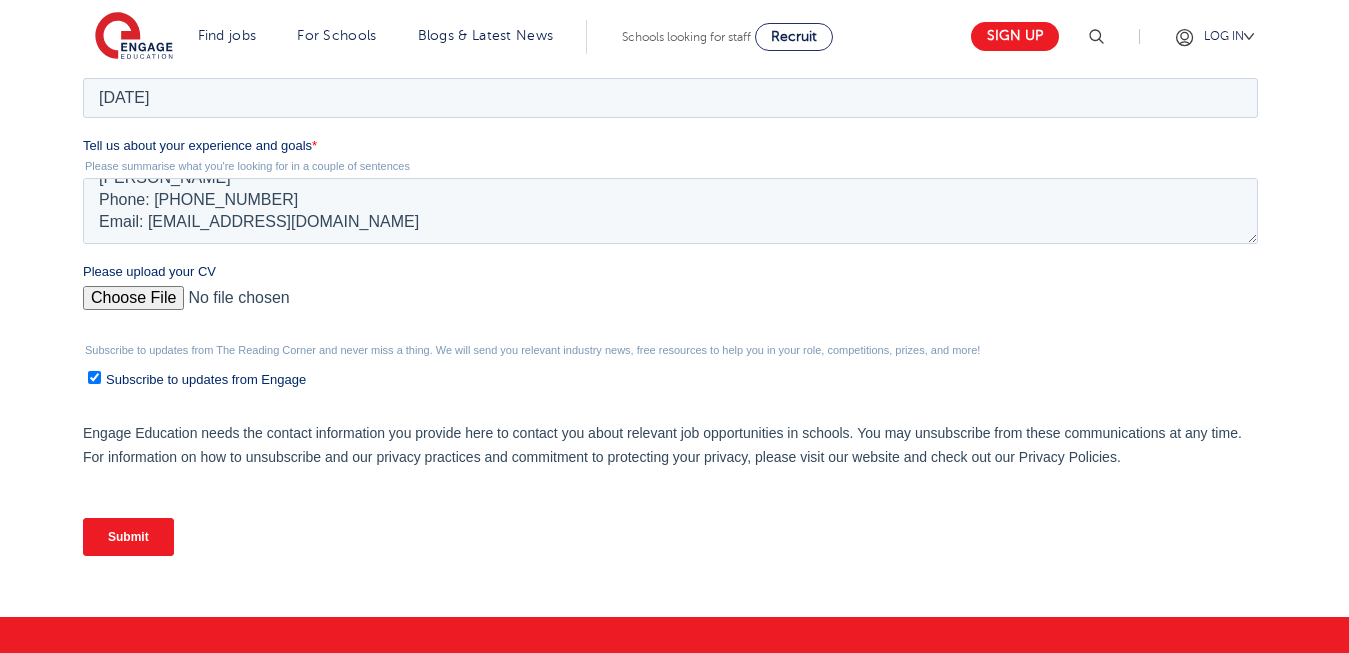 click on "Submit" at bounding box center [128, 537] 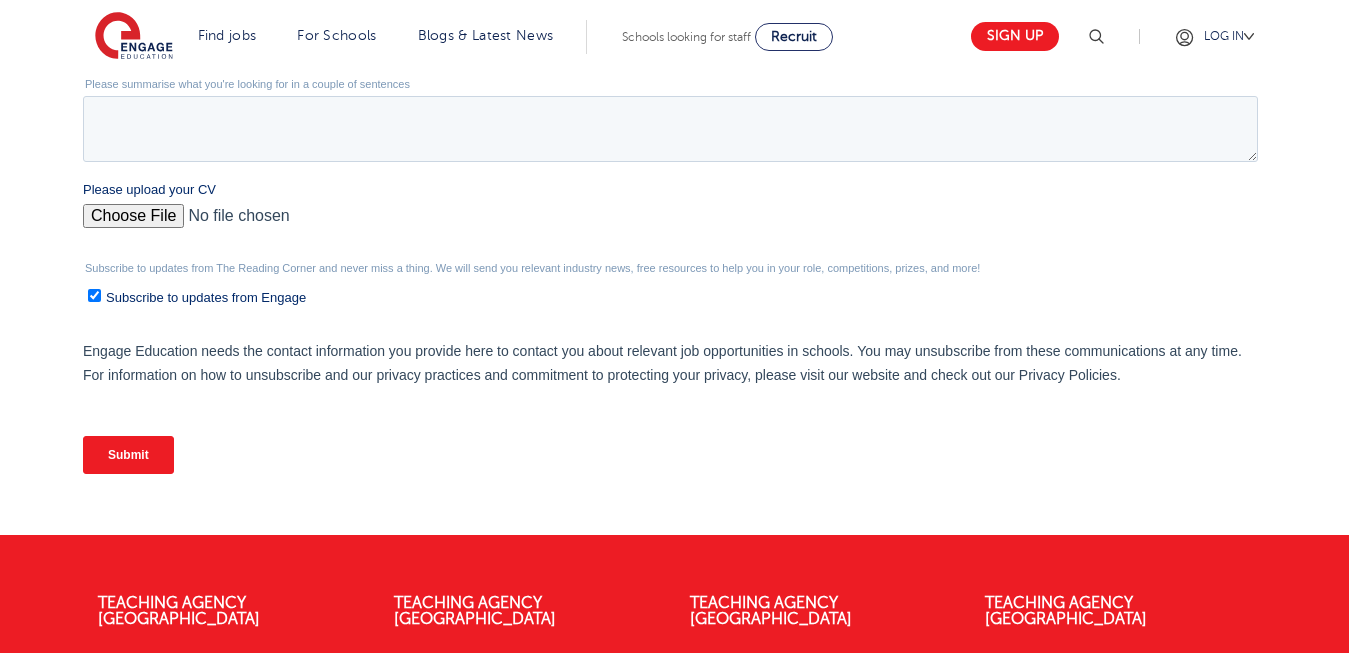 scroll, scrollTop: 0, scrollLeft: 0, axis: both 